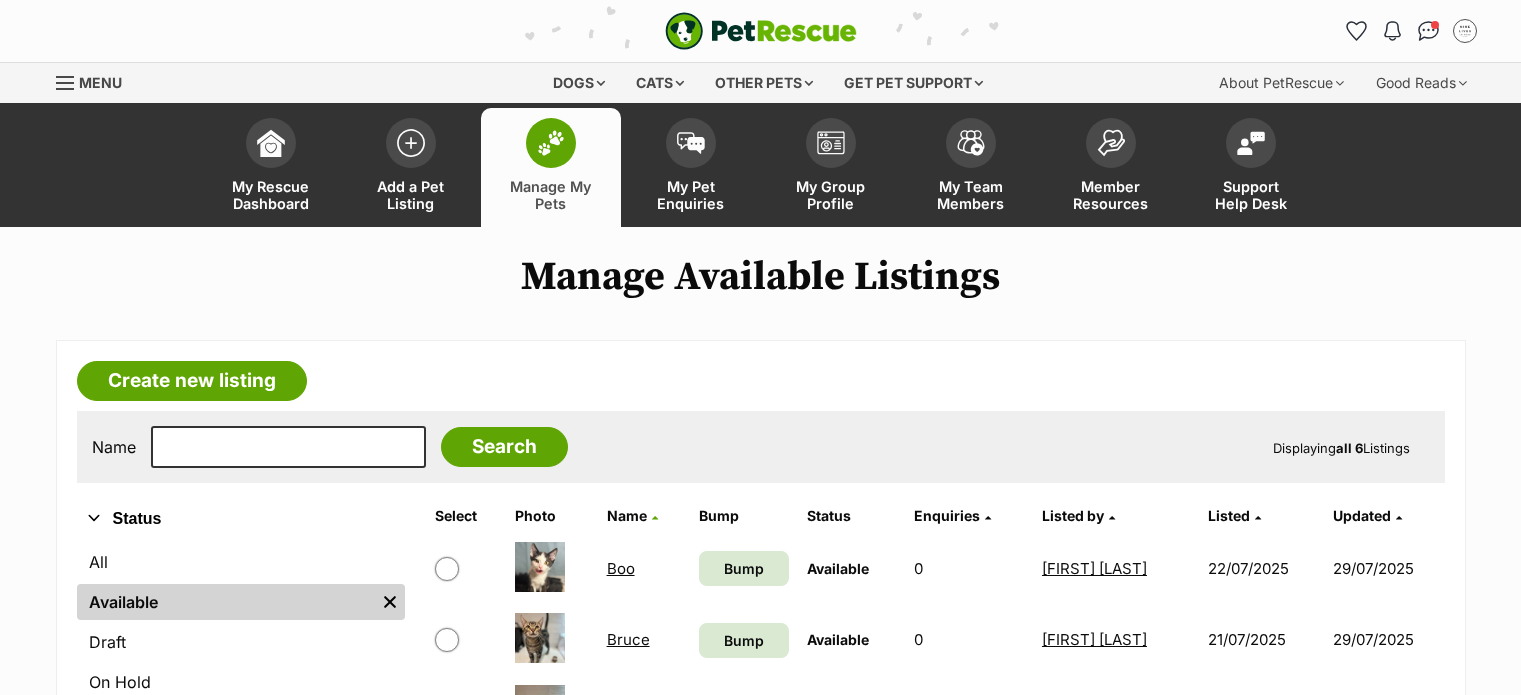 scroll, scrollTop: 400, scrollLeft: 0, axis: vertical 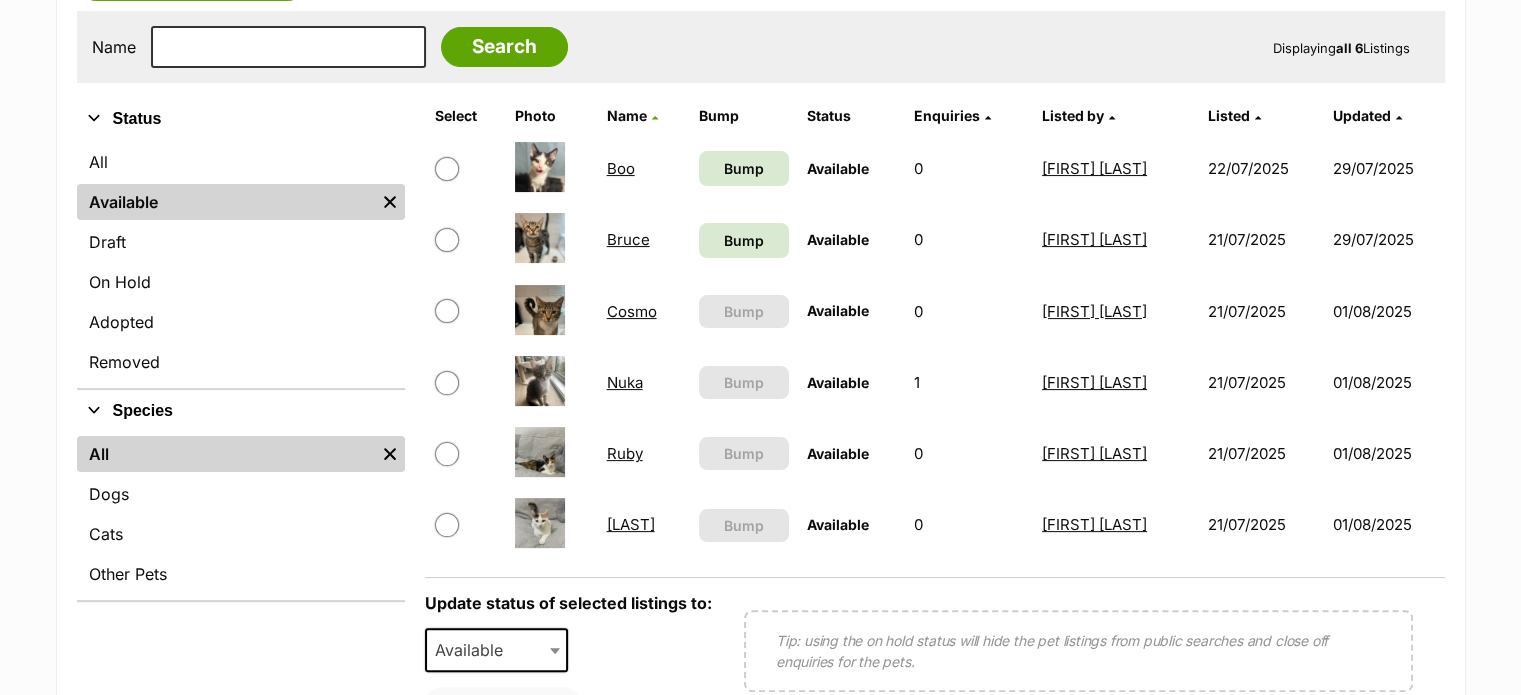 click on "Nuka" at bounding box center [625, 382] 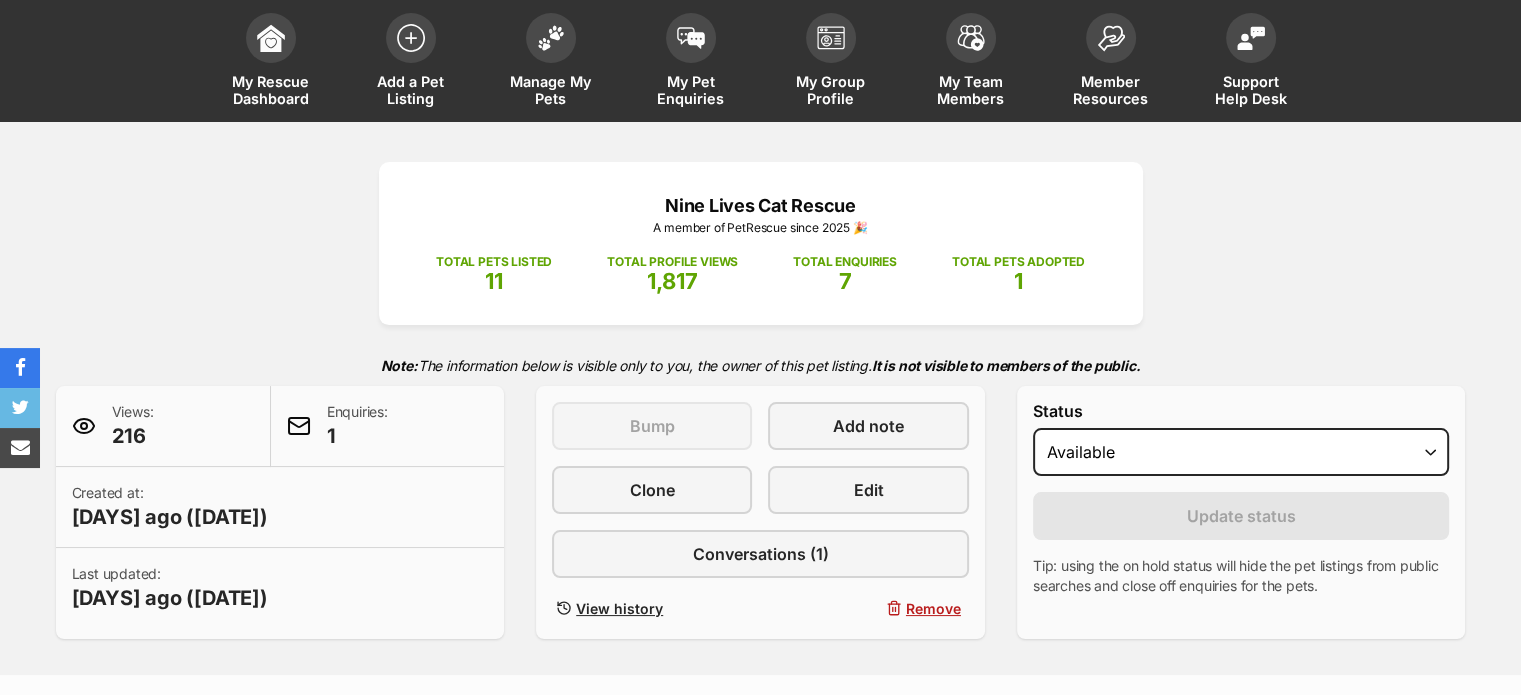 scroll, scrollTop: 400, scrollLeft: 0, axis: vertical 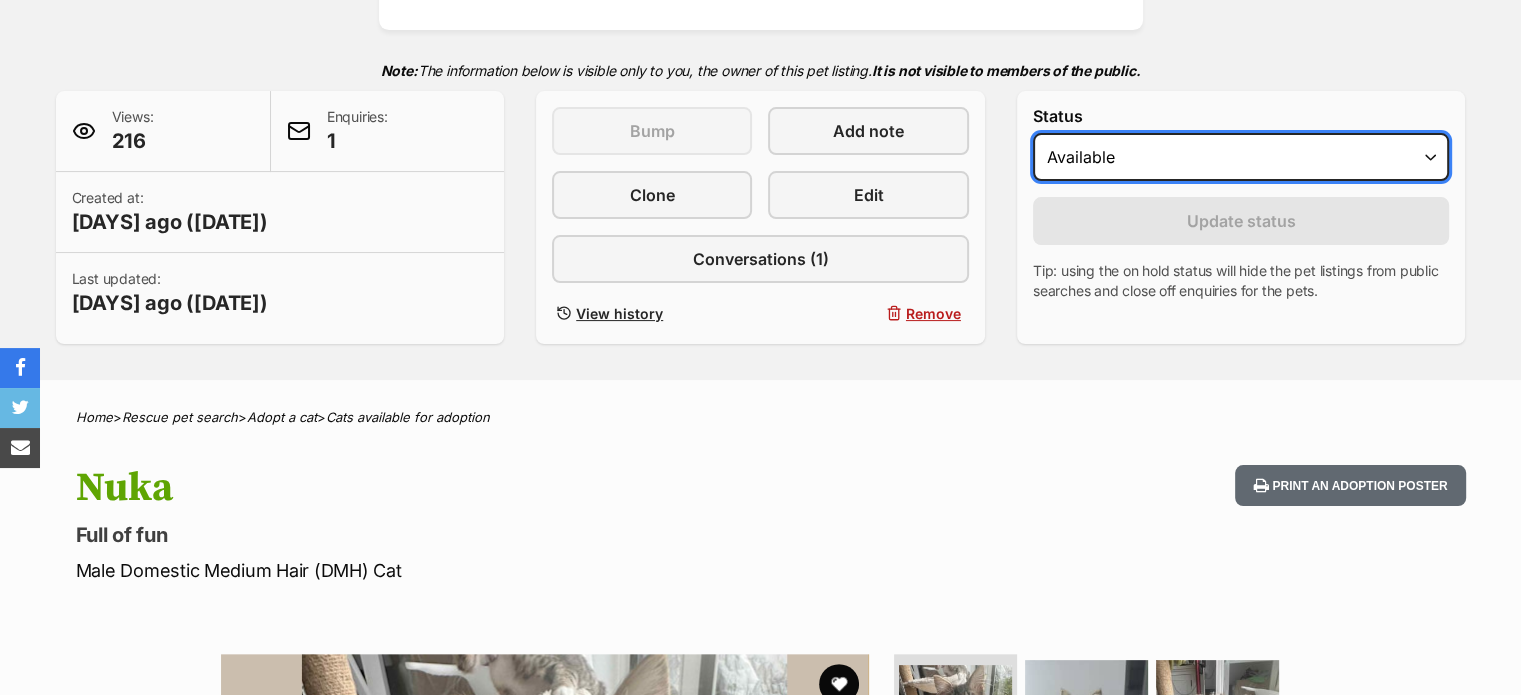 click on "Draft - not available as listing has enquires
Available
On hold
Adopted" at bounding box center (1241, 157) 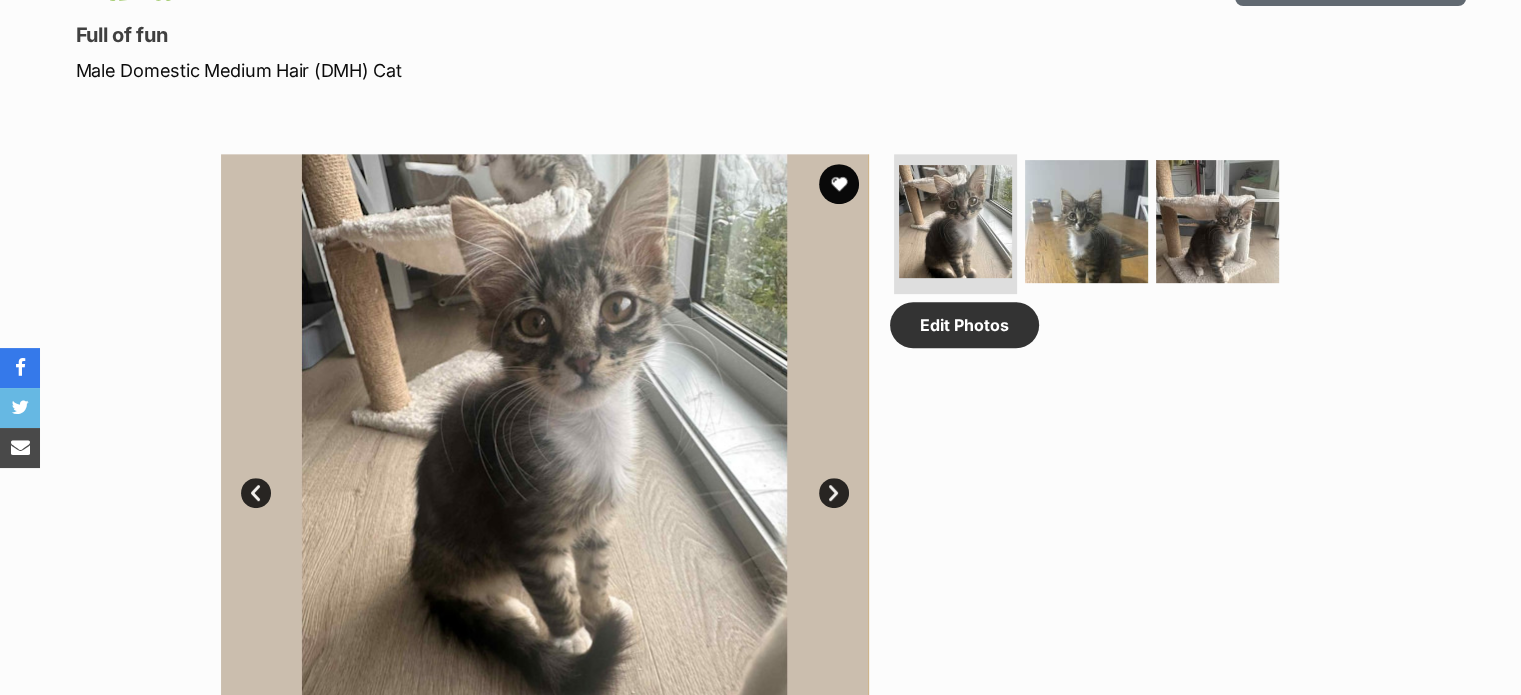scroll, scrollTop: 400, scrollLeft: 0, axis: vertical 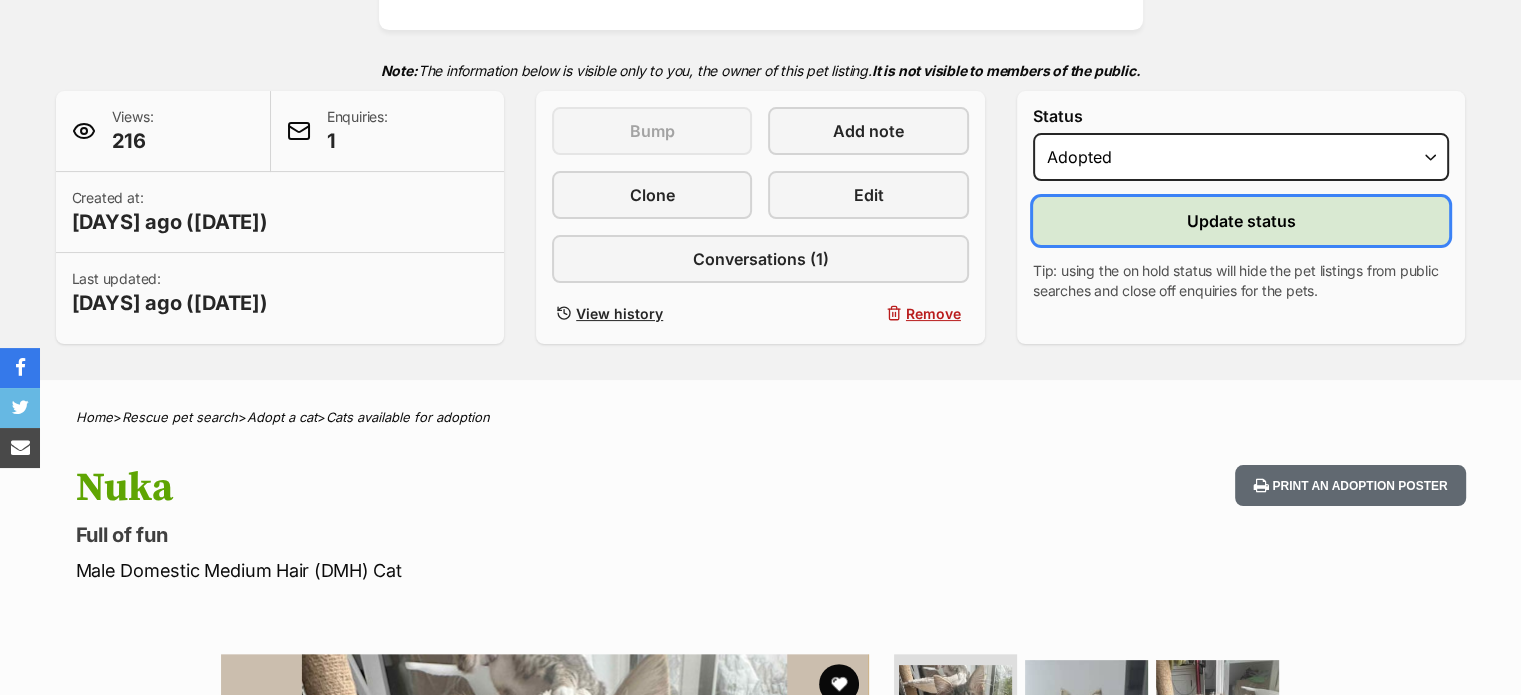 click on "Update status" at bounding box center [1241, 221] 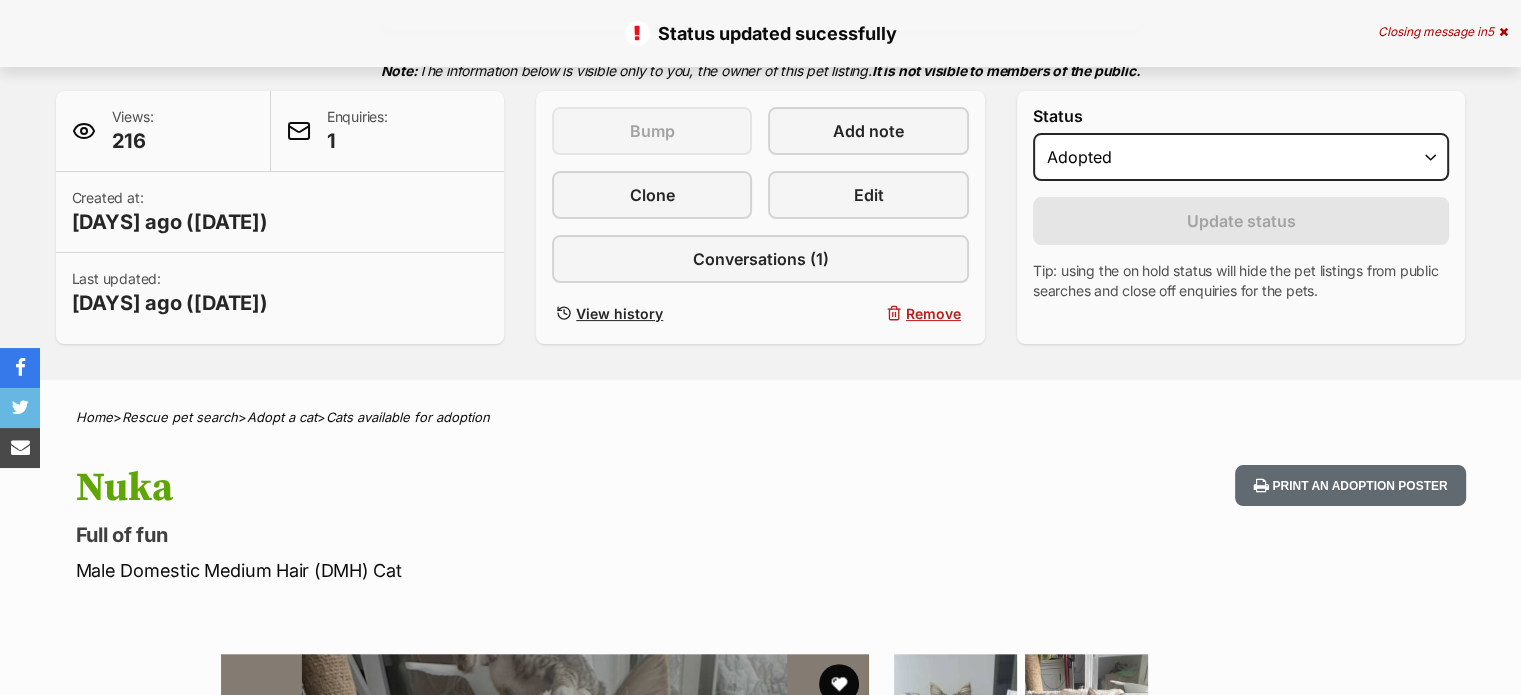 scroll, scrollTop: 0, scrollLeft: 0, axis: both 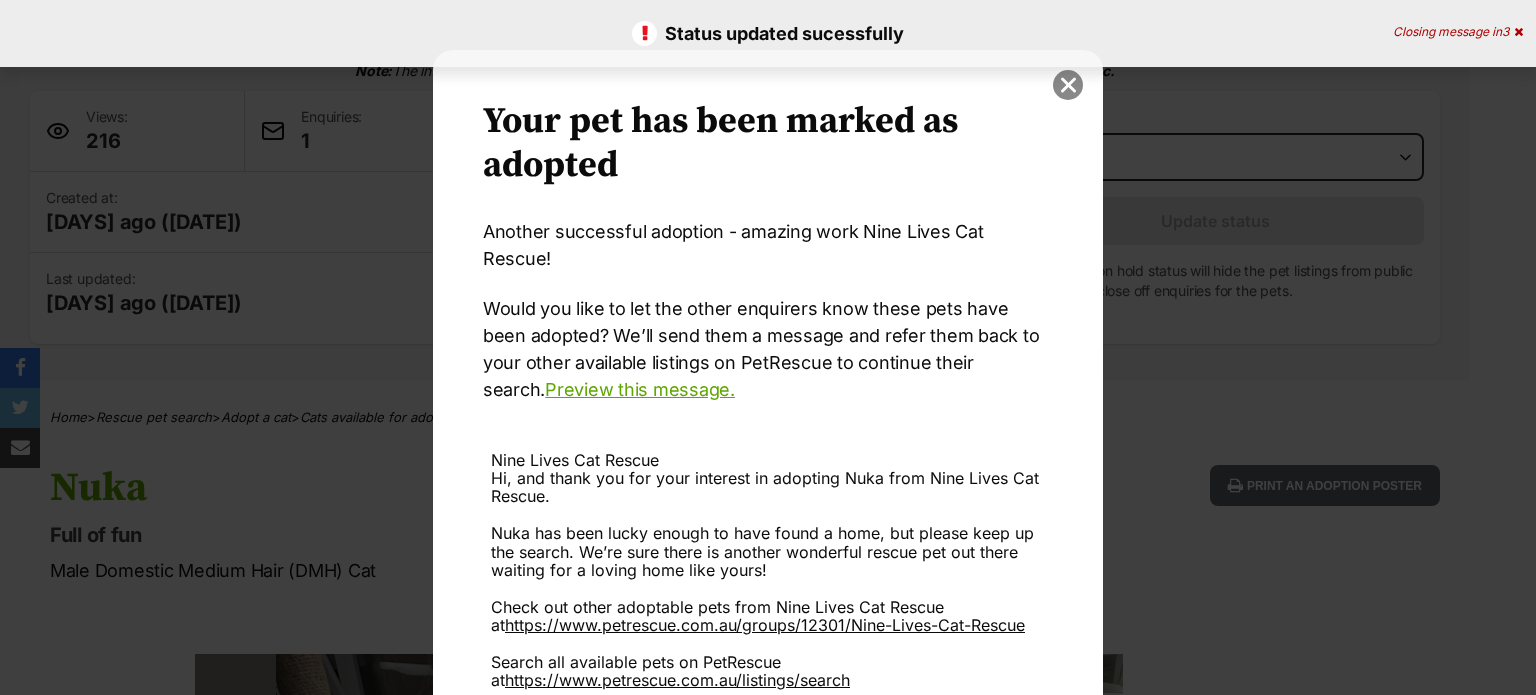 click at bounding box center [1068, 85] 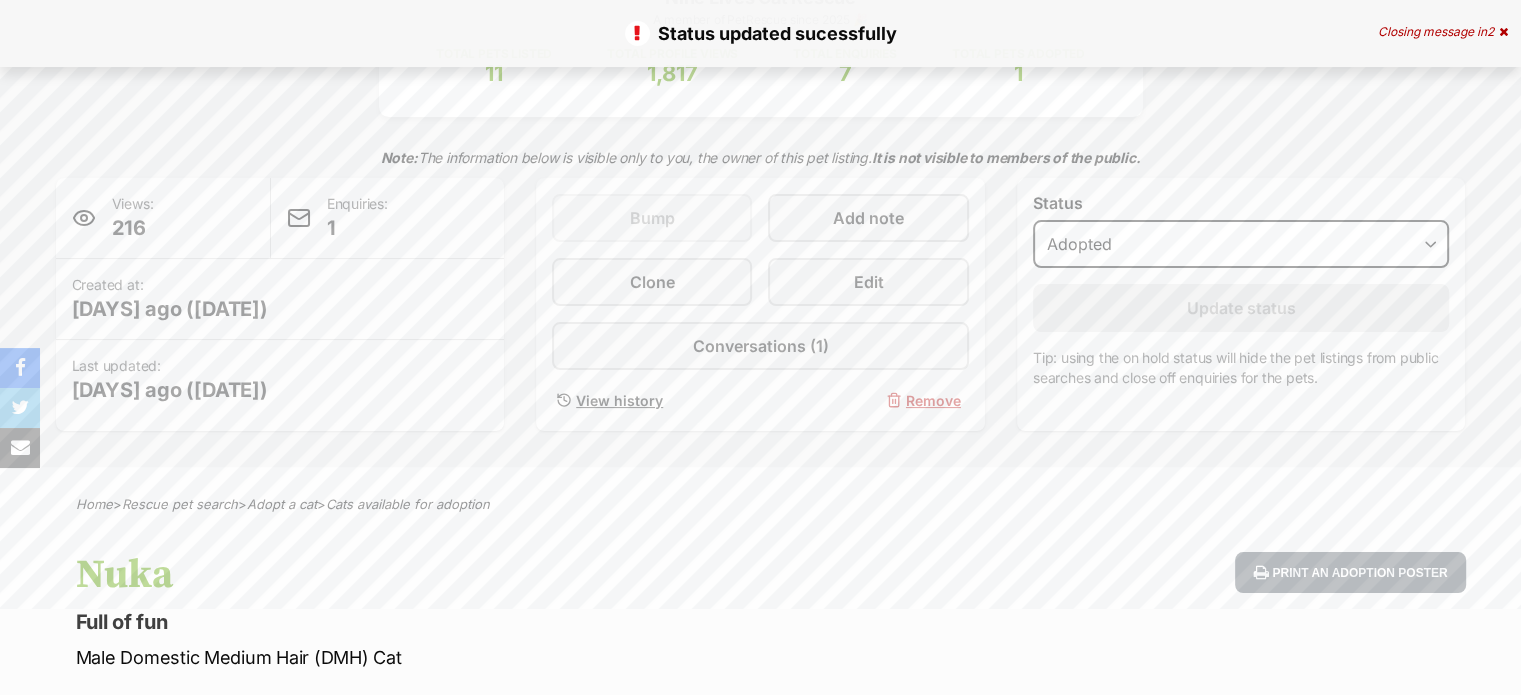 scroll, scrollTop: 0, scrollLeft: 0, axis: both 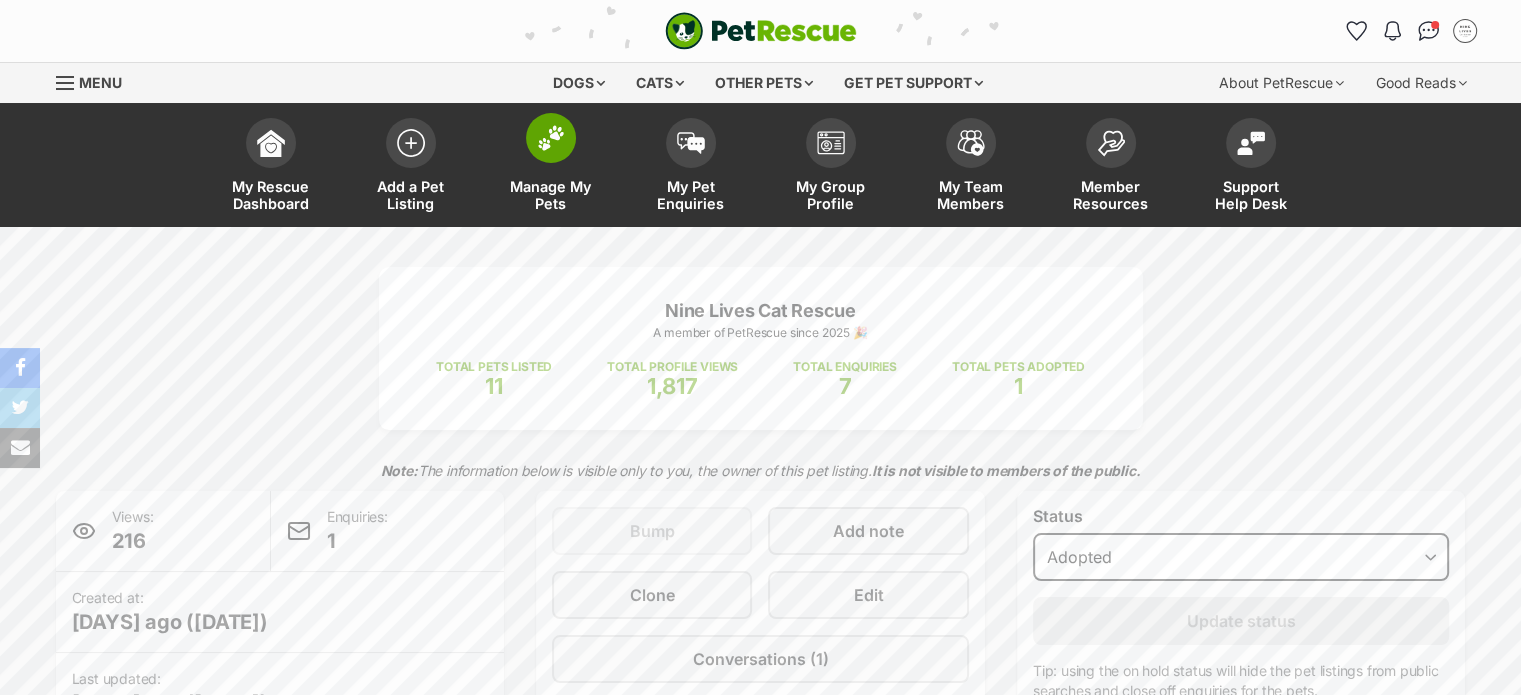 click on "Manage My Pets" at bounding box center (551, 195) 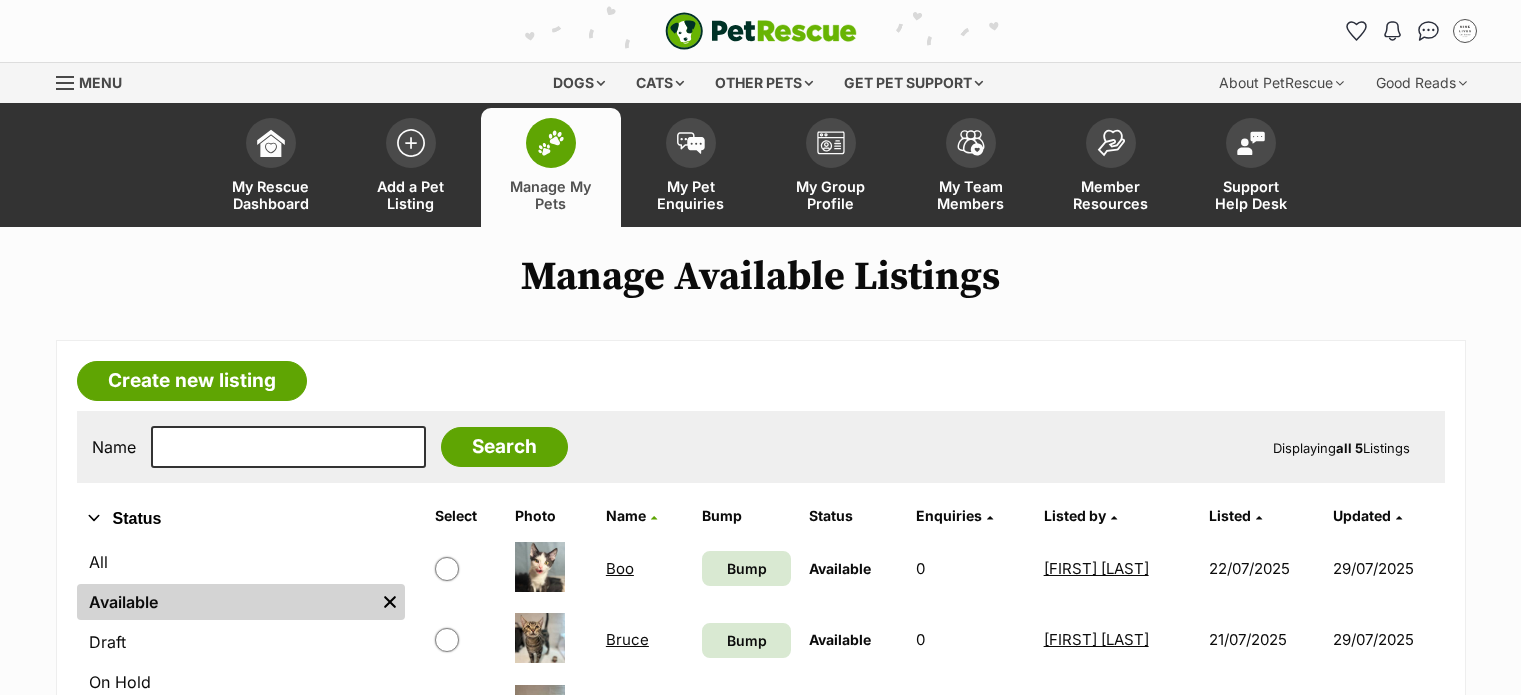 scroll, scrollTop: 0, scrollLeft: 0, axis: both 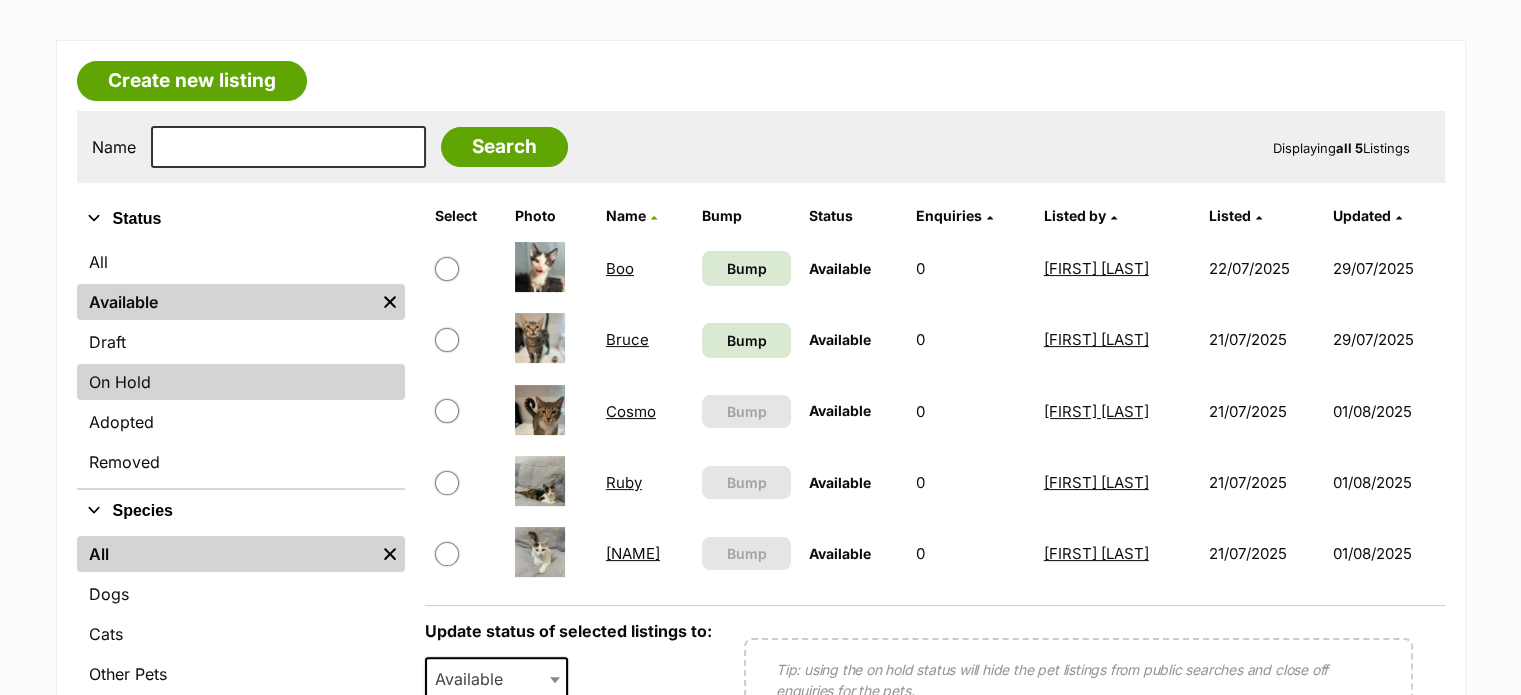 click on "On Hold" at bounding box center (241, 382) 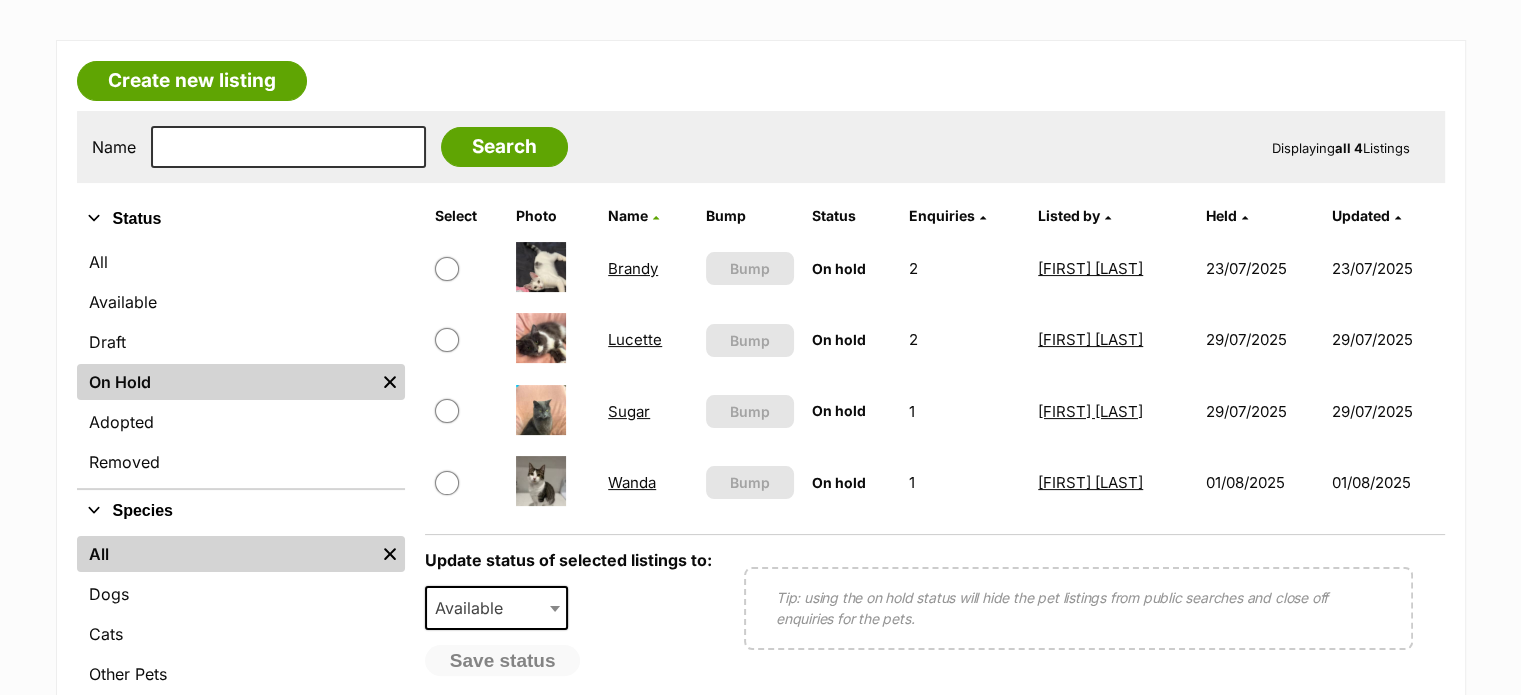 scroll, scrollTop: 364, scrollLeft: 0, axis: vertical 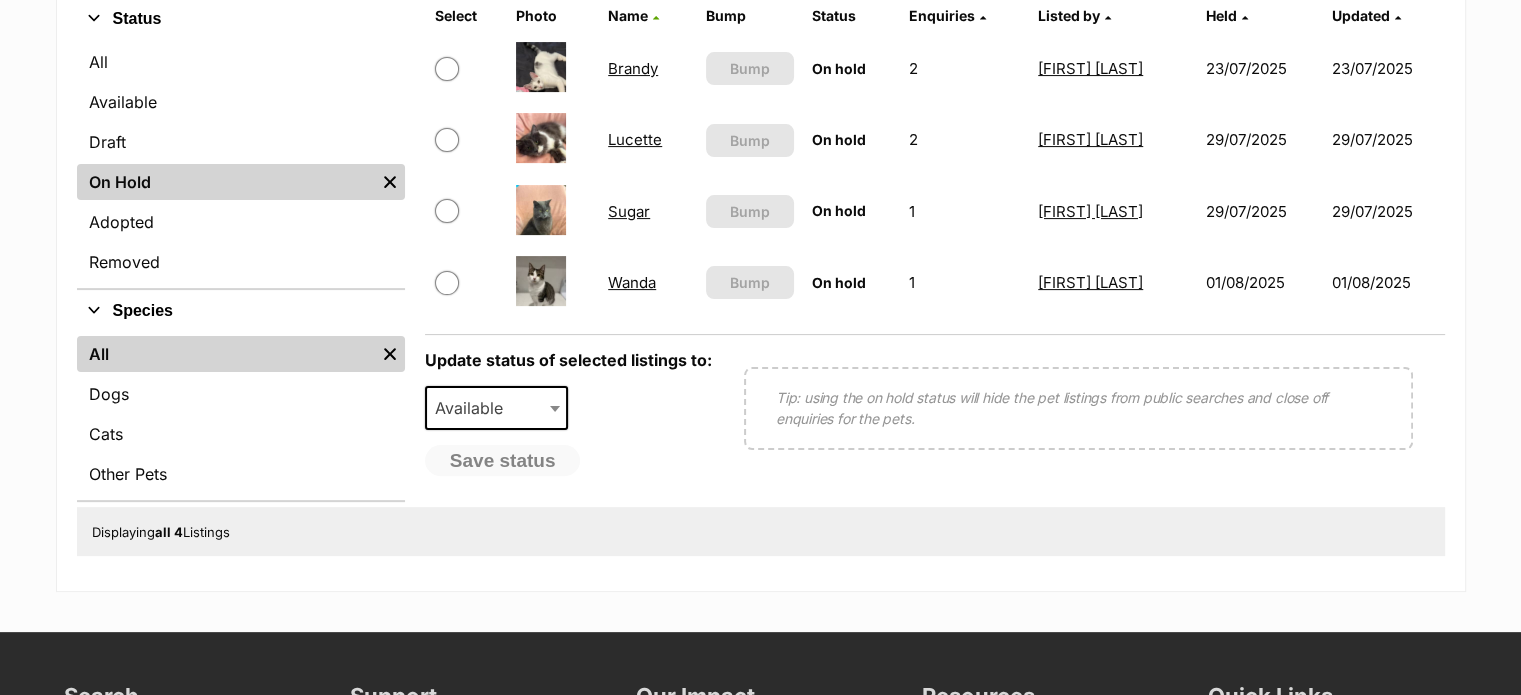 click at bounding box center [447, 283] 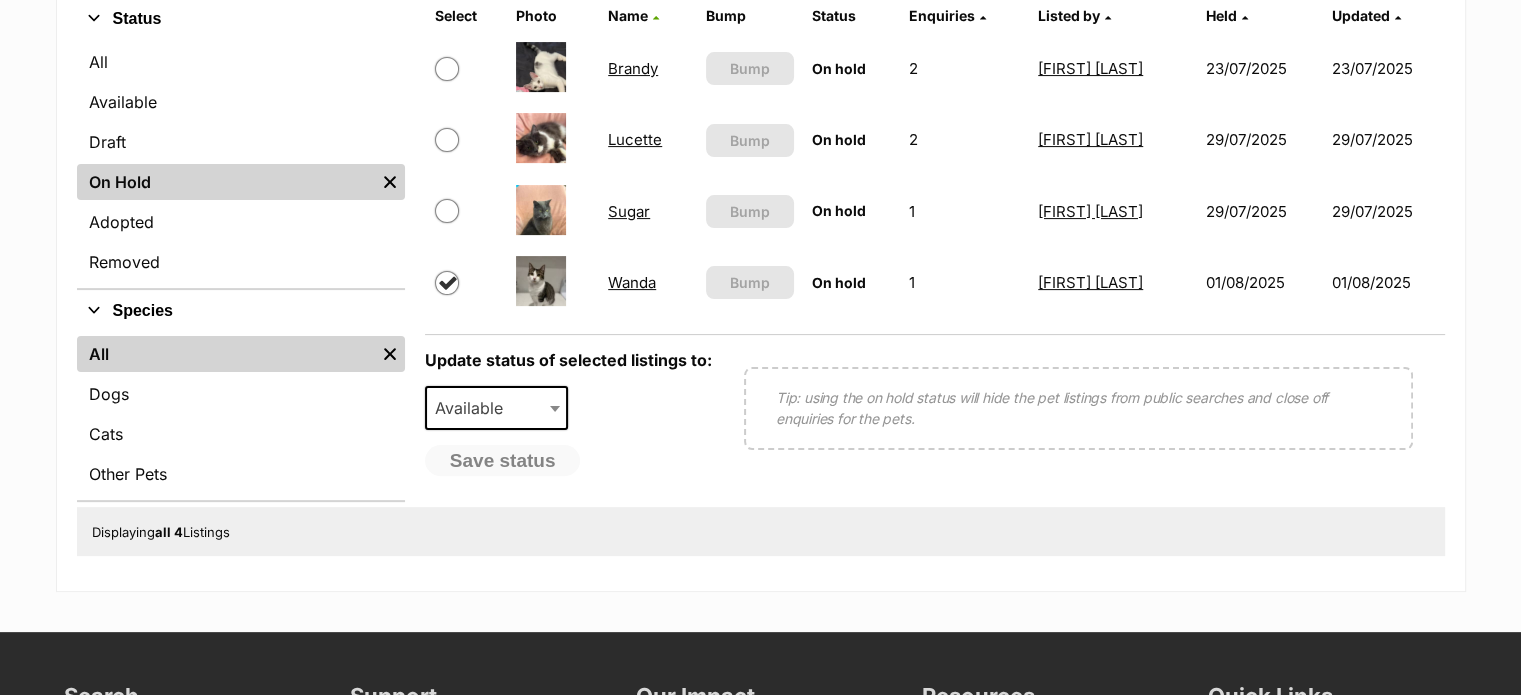 checkbox on "true" 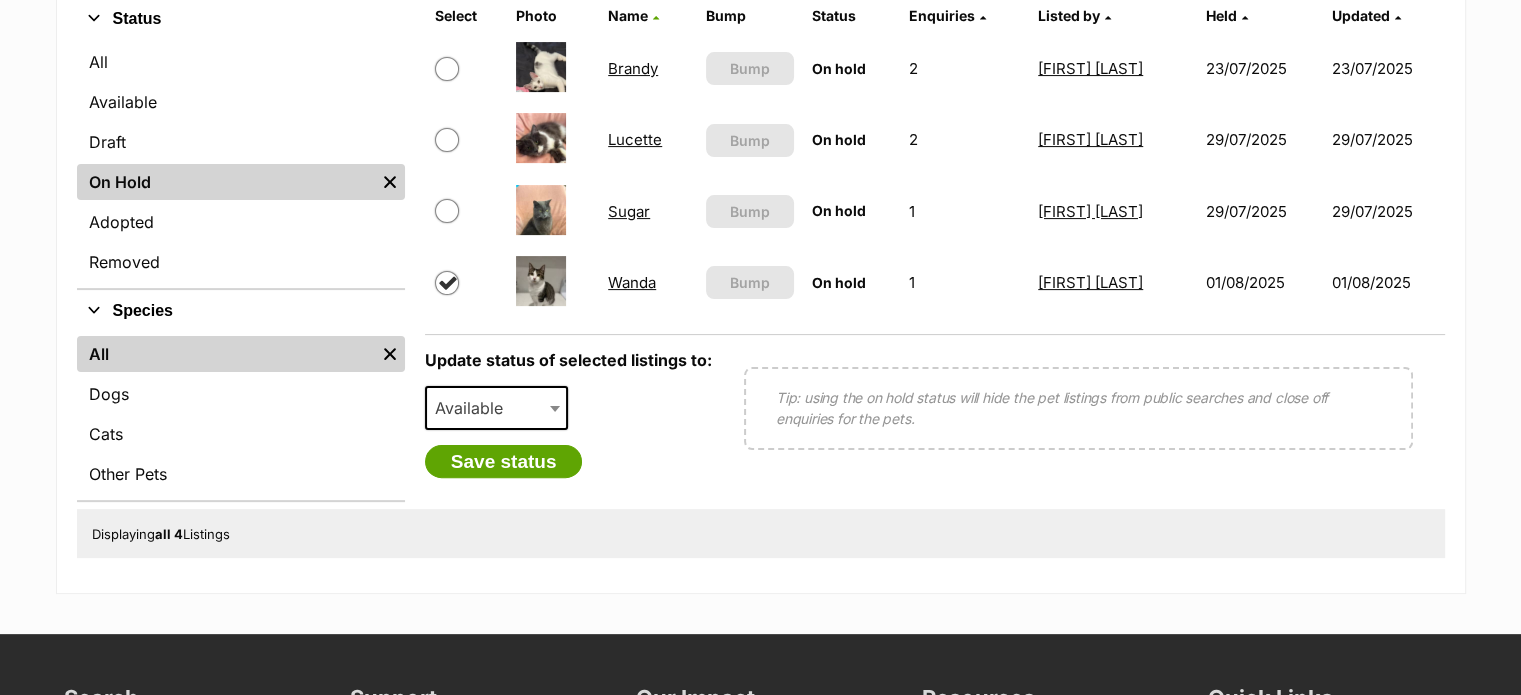 click on "Available" at bounding box center [475, 408] 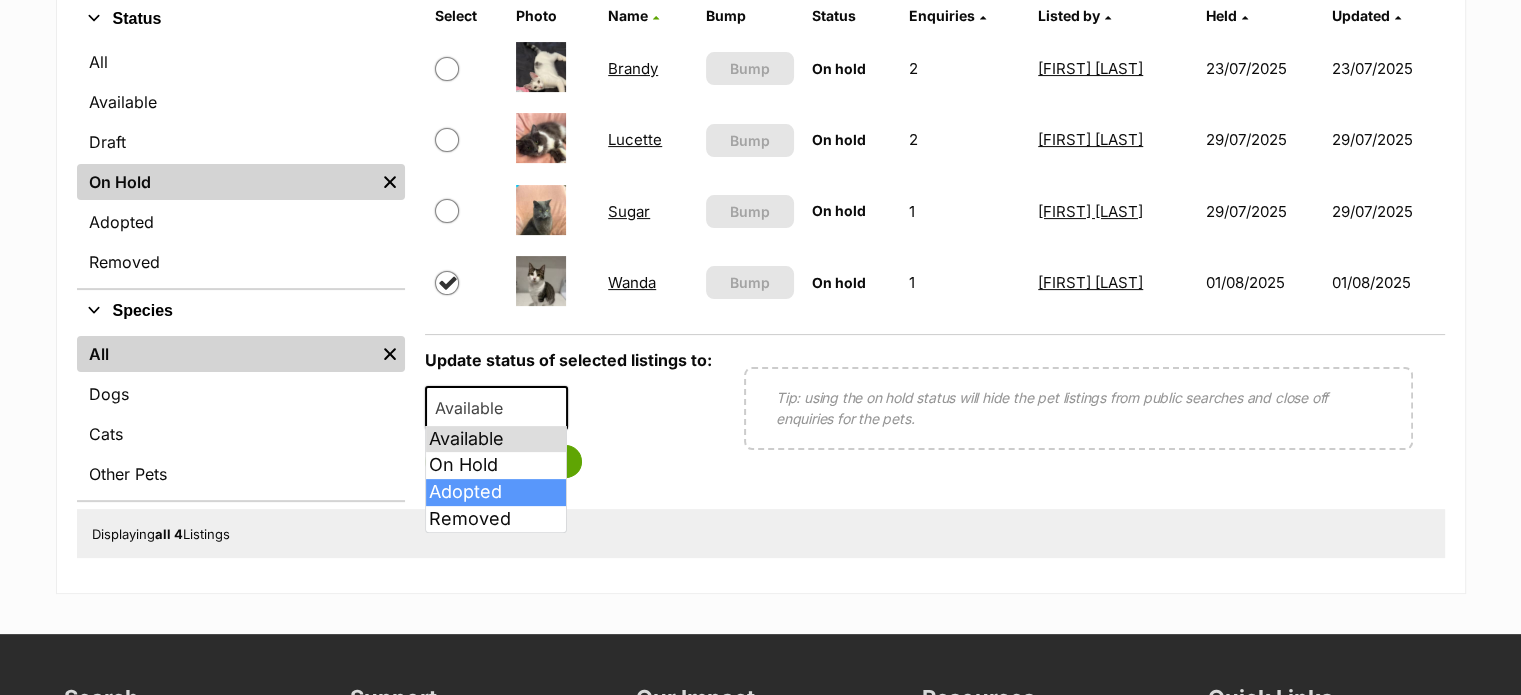 select on "rehomed" 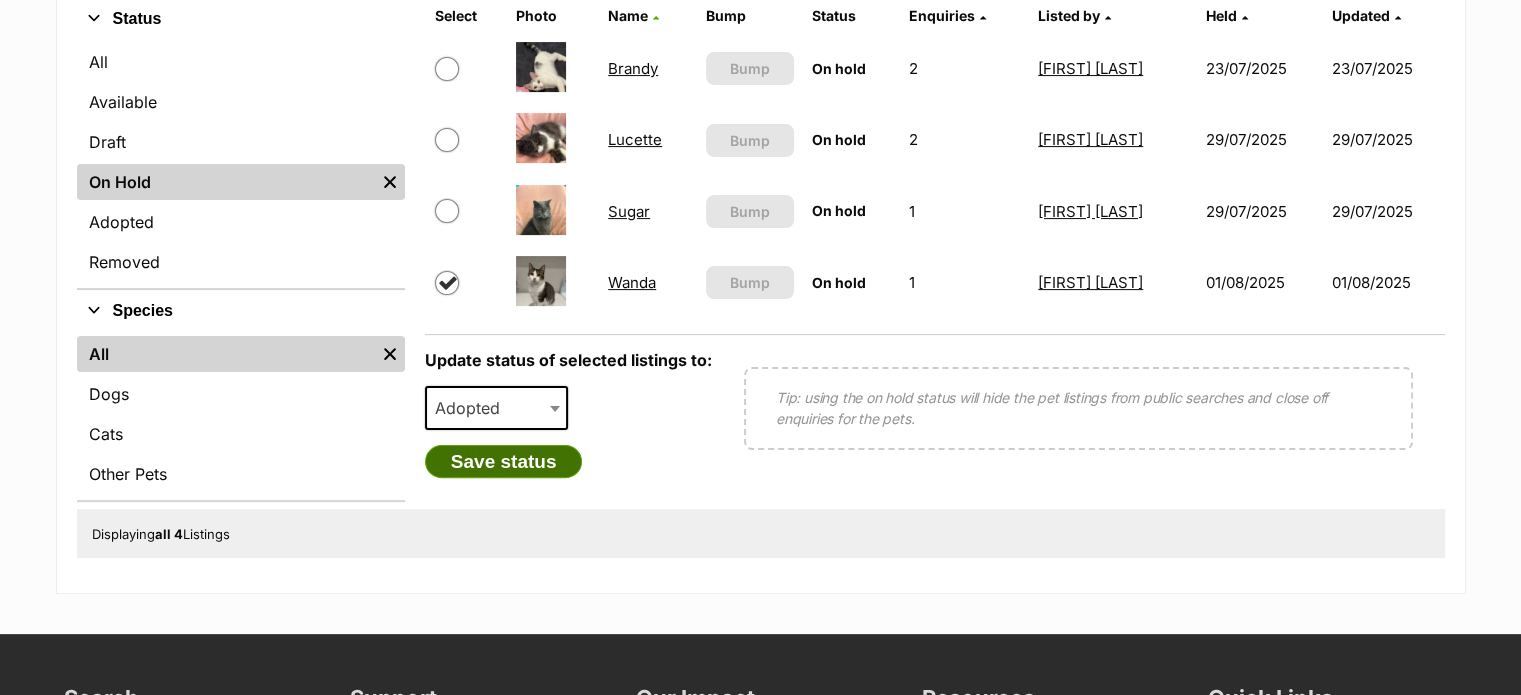 click on "Save status" at bounding box center (504, 462) 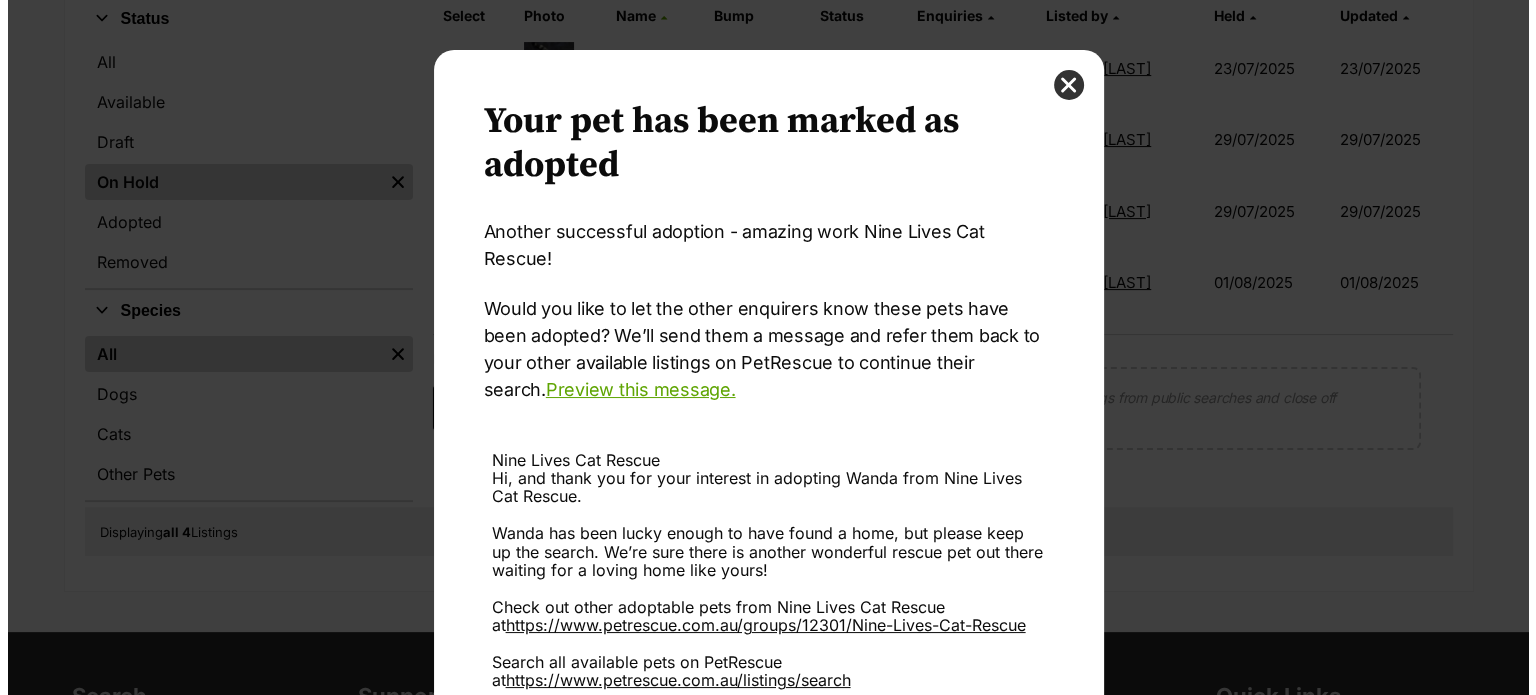 scroll, scrollTop: 0, scrollLeft: 0, axis: both 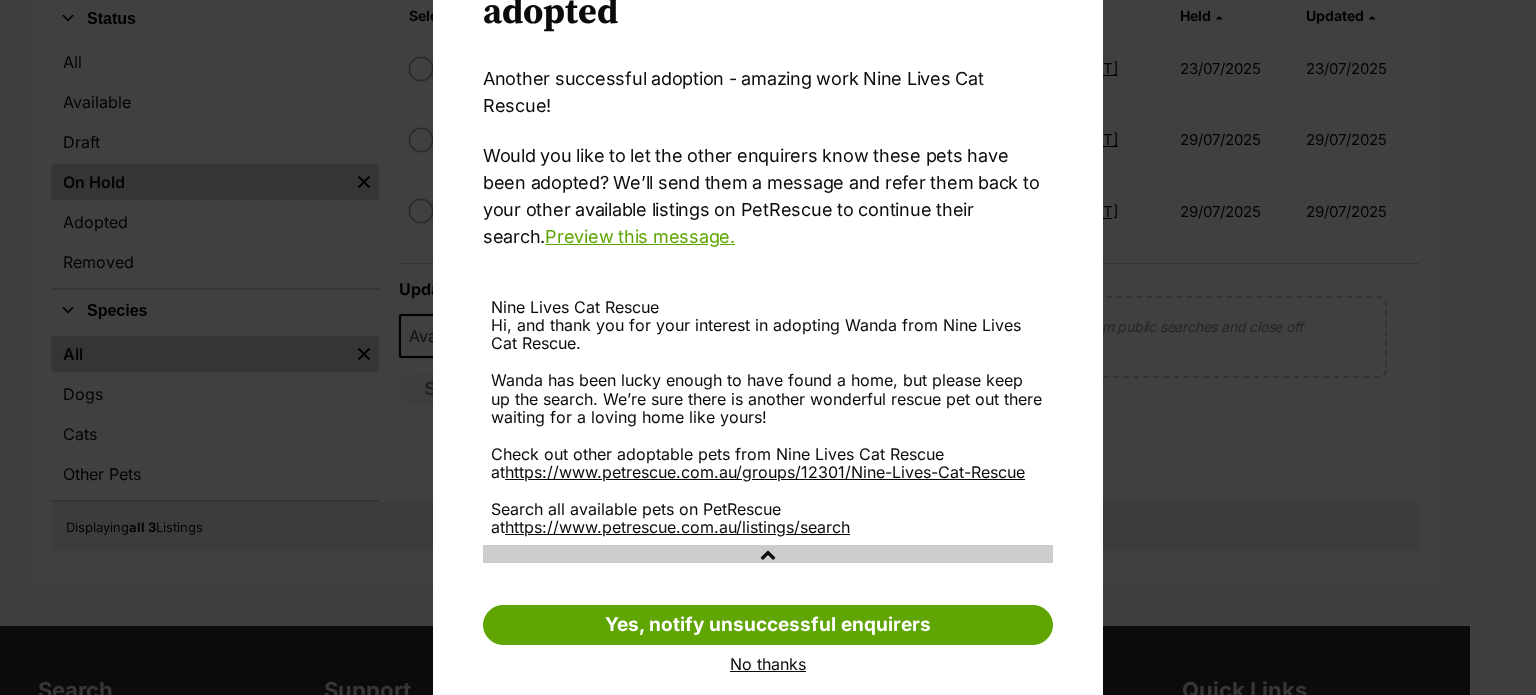 click on "No thanks" at bounding box center (768, 664) 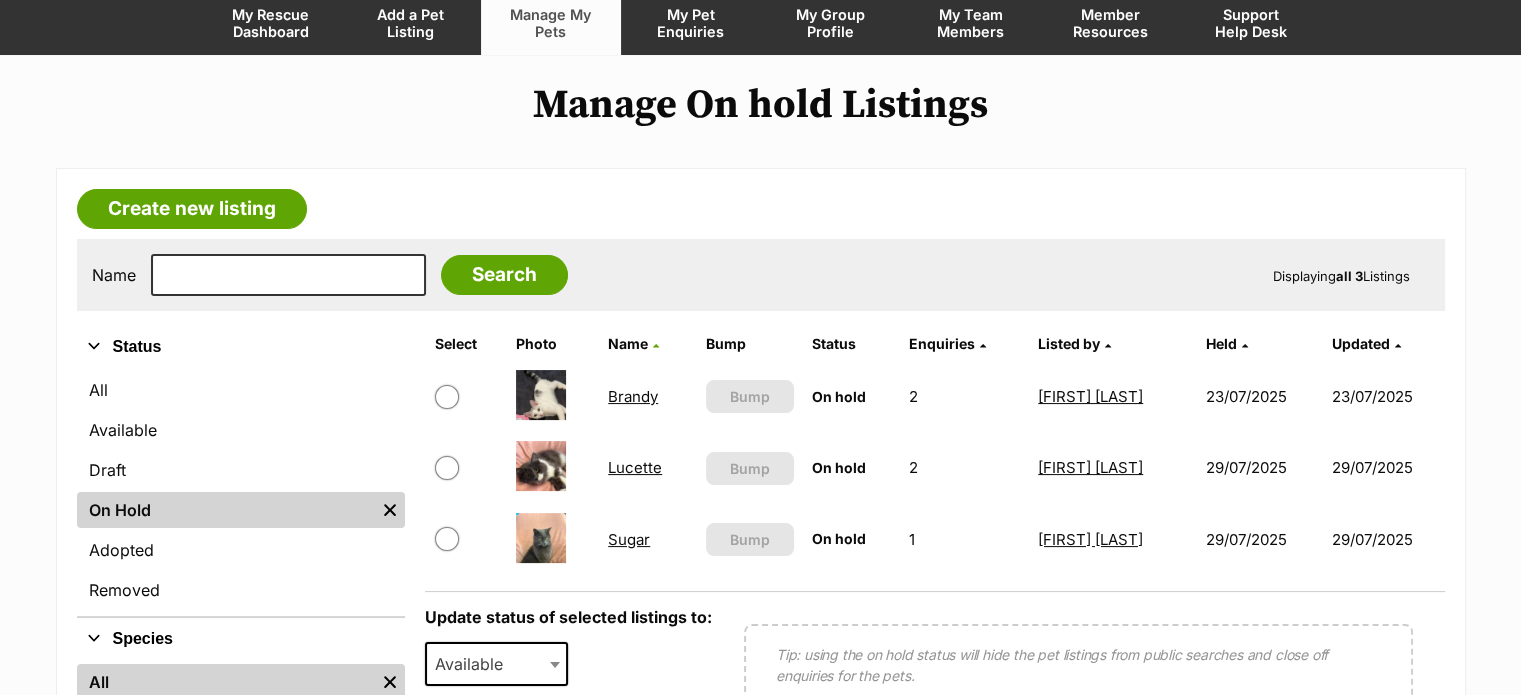 scroll, scrollTop: 100, scrollLeft: 0, axis: vertical 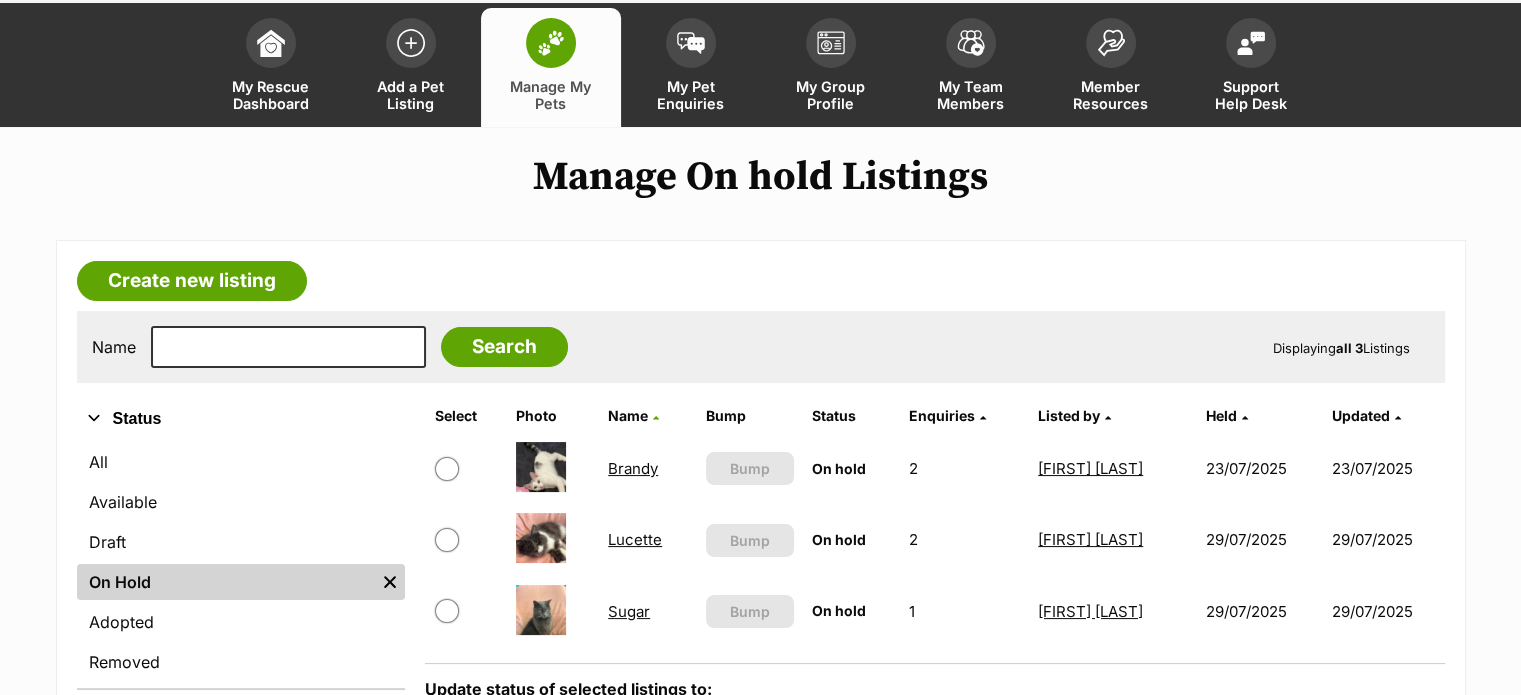click at bounding box center (447, 469) 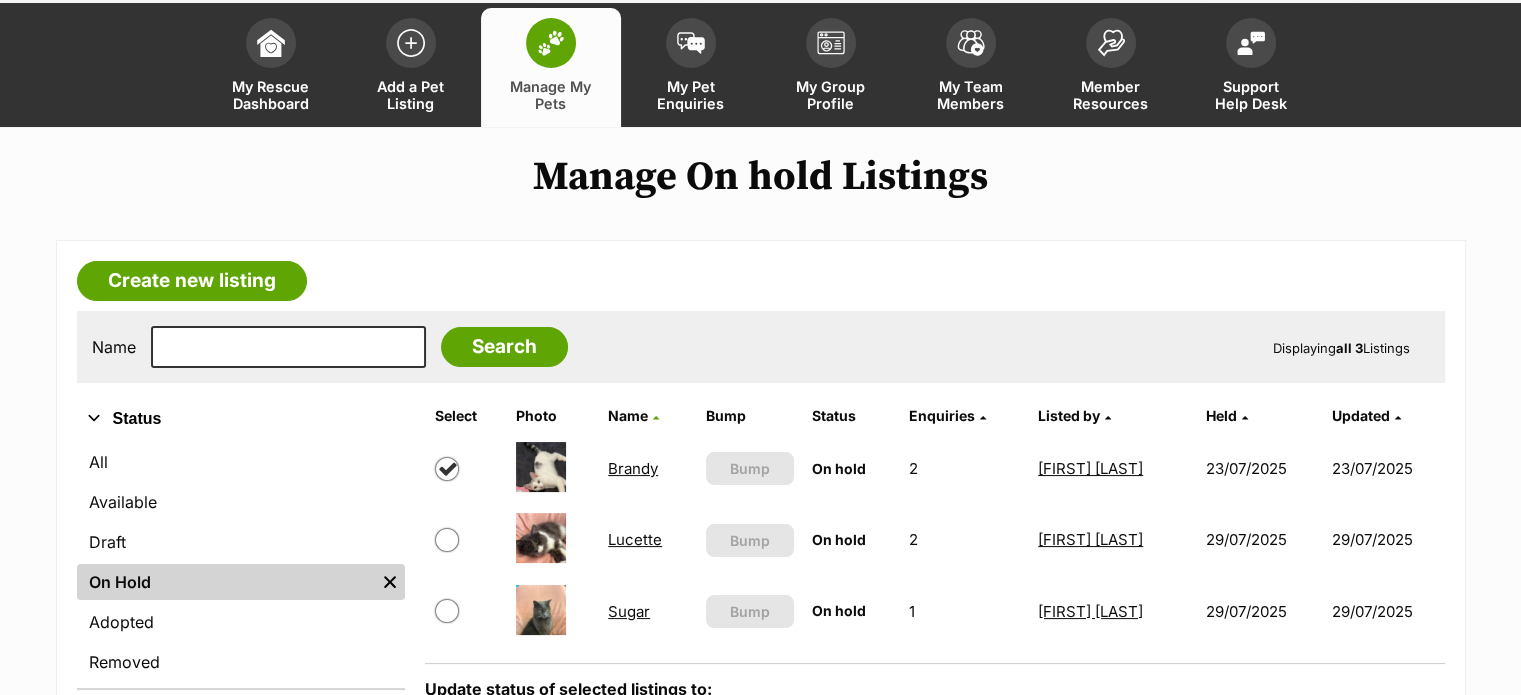checkbox on "true" 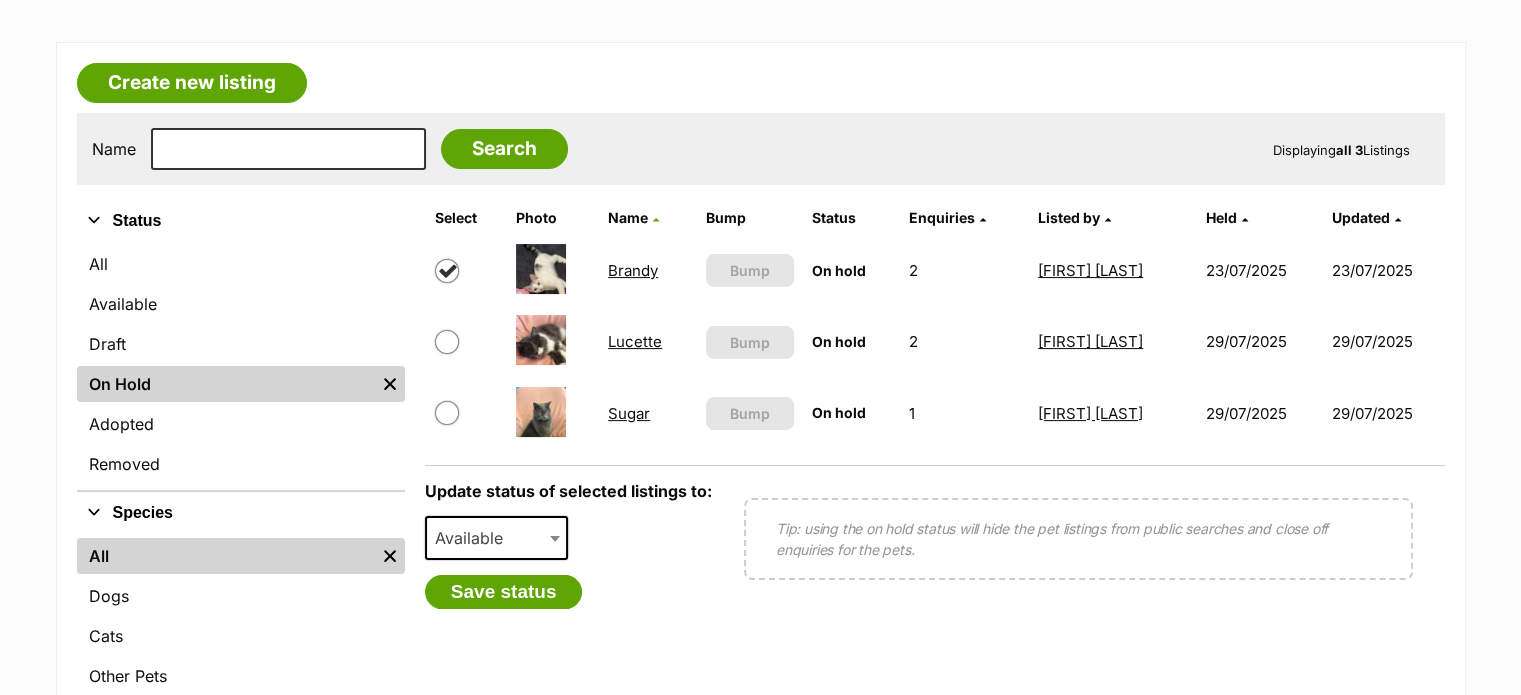 scroll, scrollTop: 300, scrollLeft: 0, axis: vertical 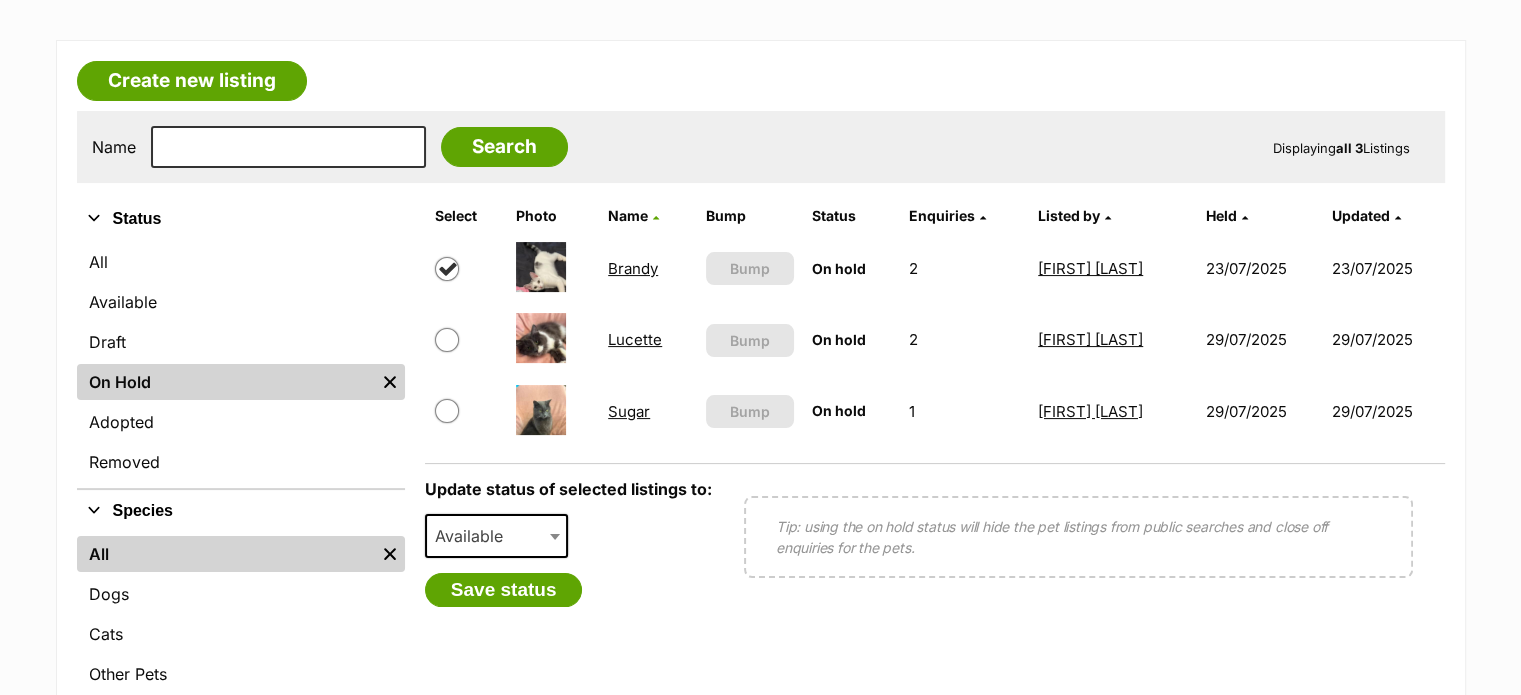 click on "Available" at bounding box center [497, 536] 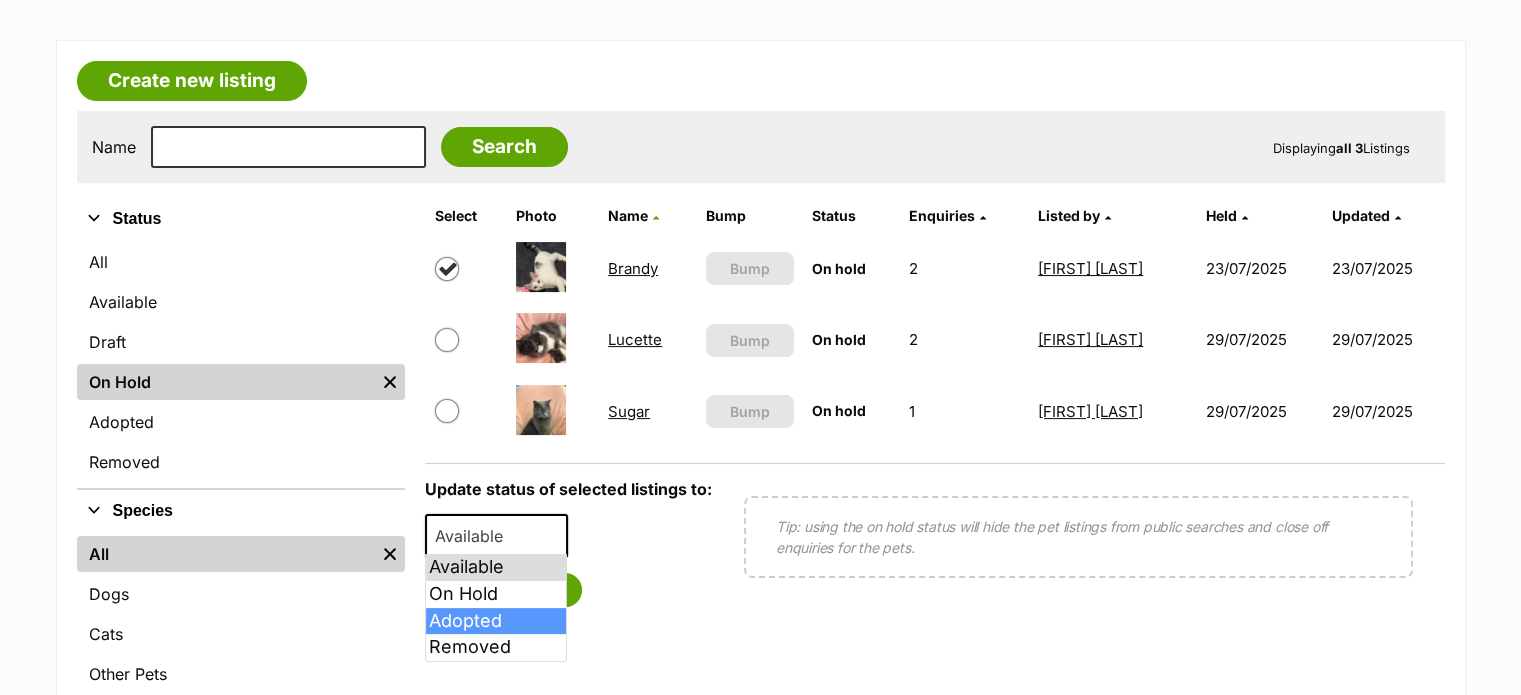 select on "rehomed" 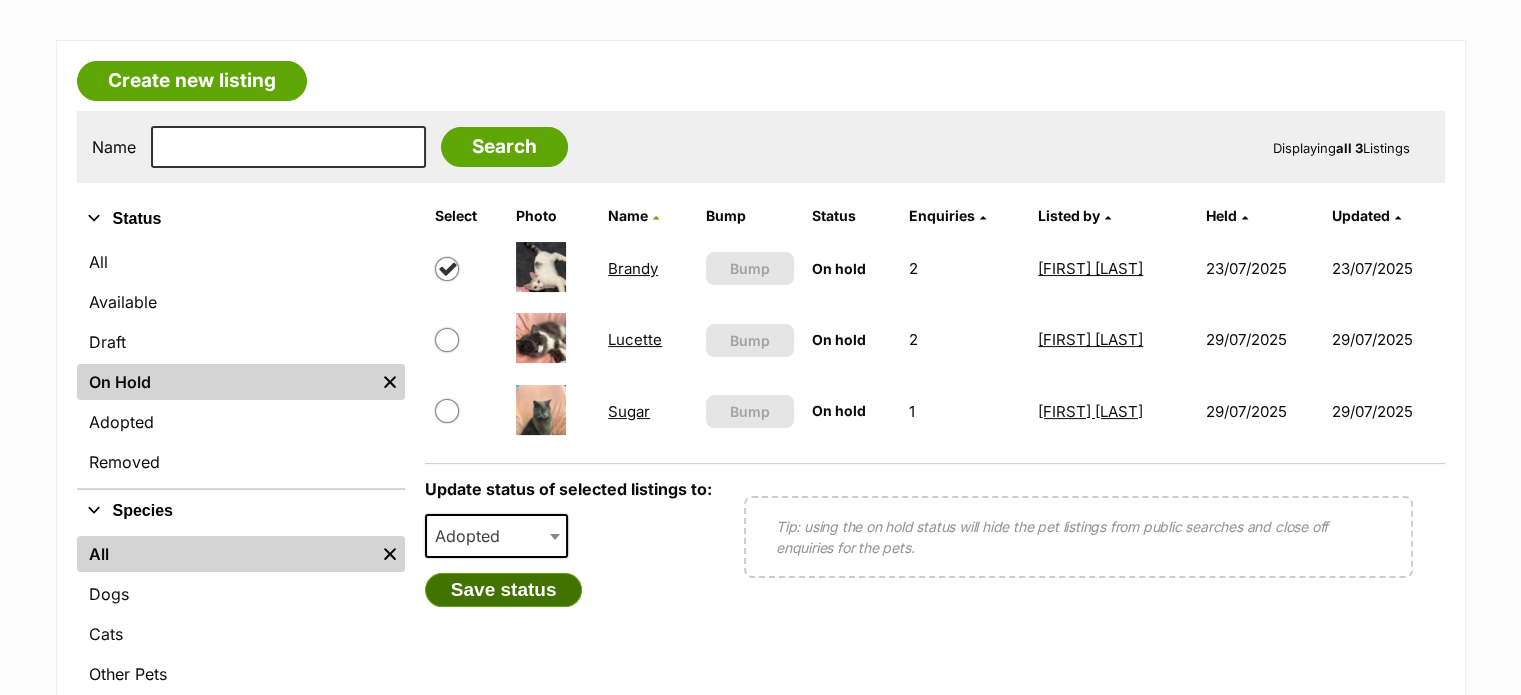 click on "Save status" at bounding box center [504, 590] 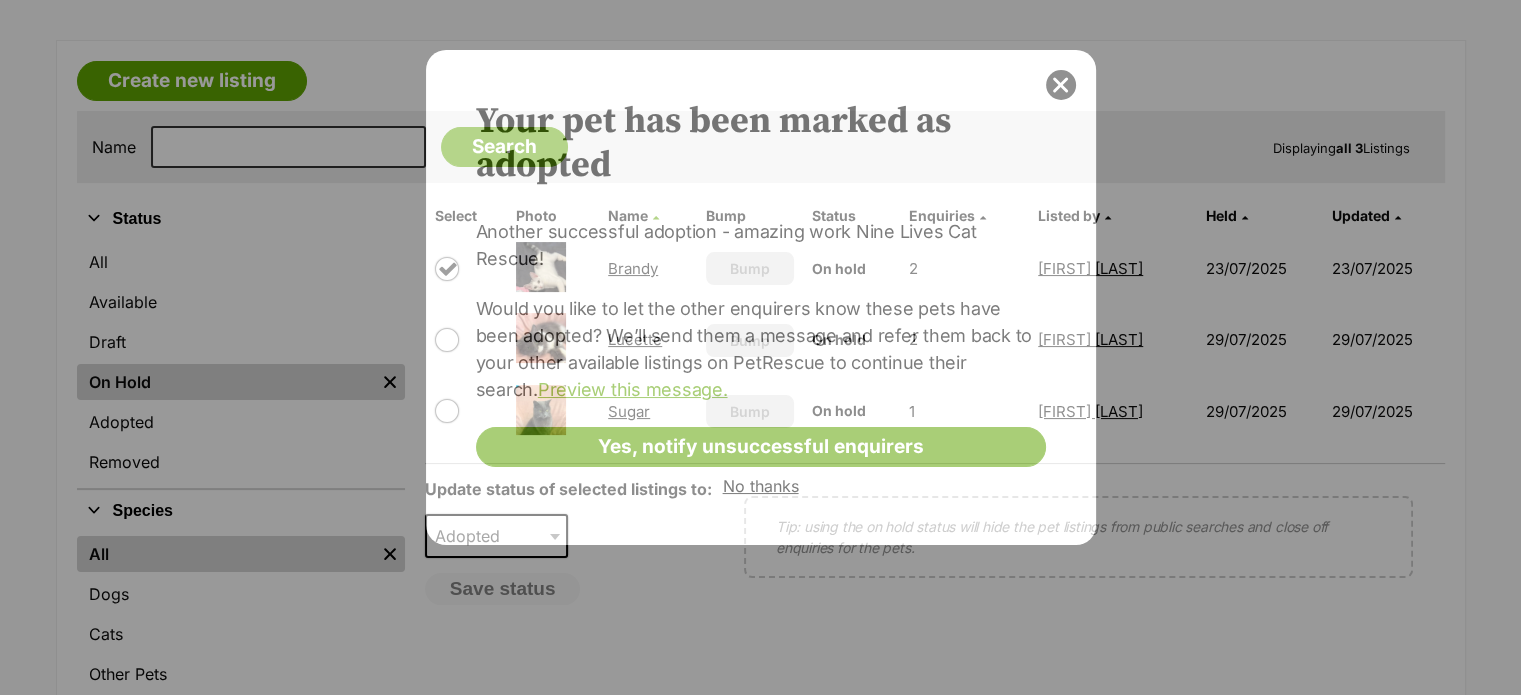 scroll, scrollTop: 0, scrollLeft: 0, axis: both 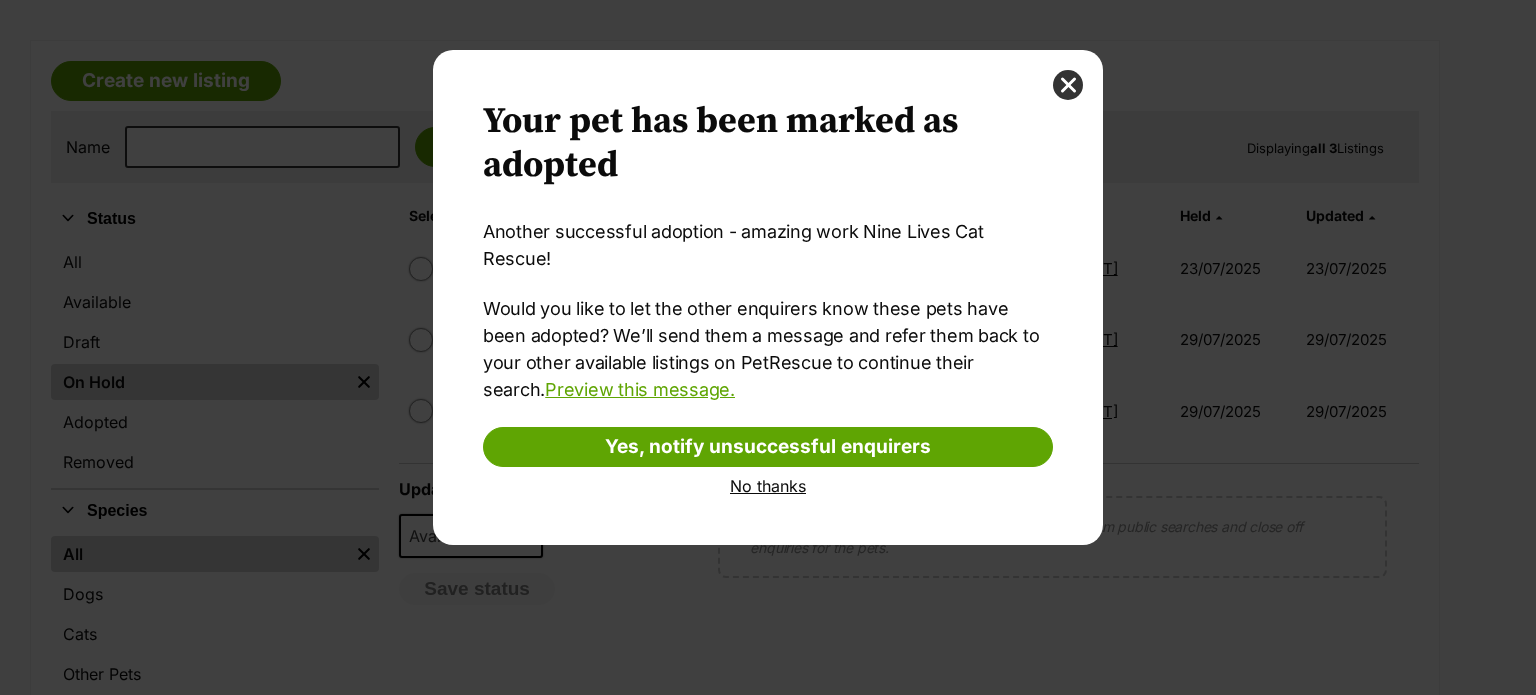 click on "No thanks" at bounding box center (768, 486) 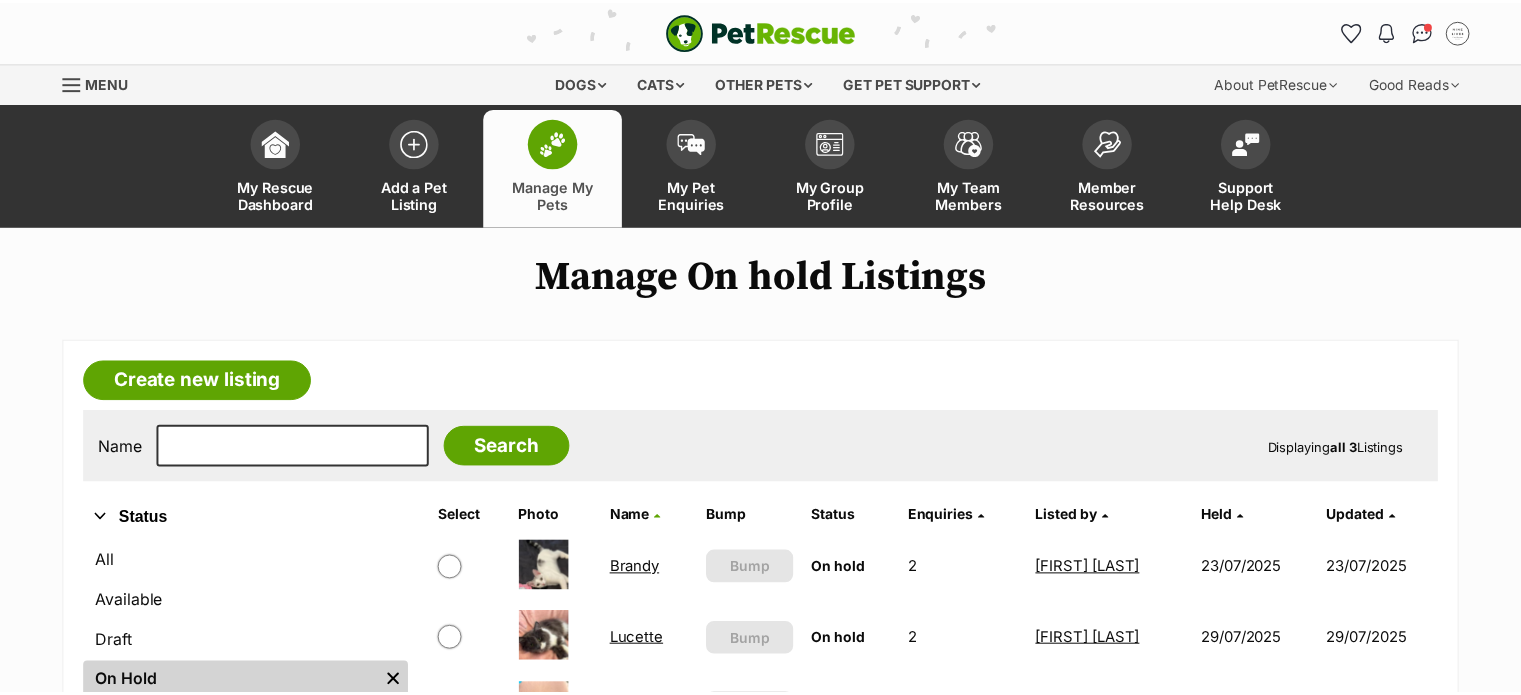 scroll, scrollTop: 300, scrollLeft: 0, axis: vertical 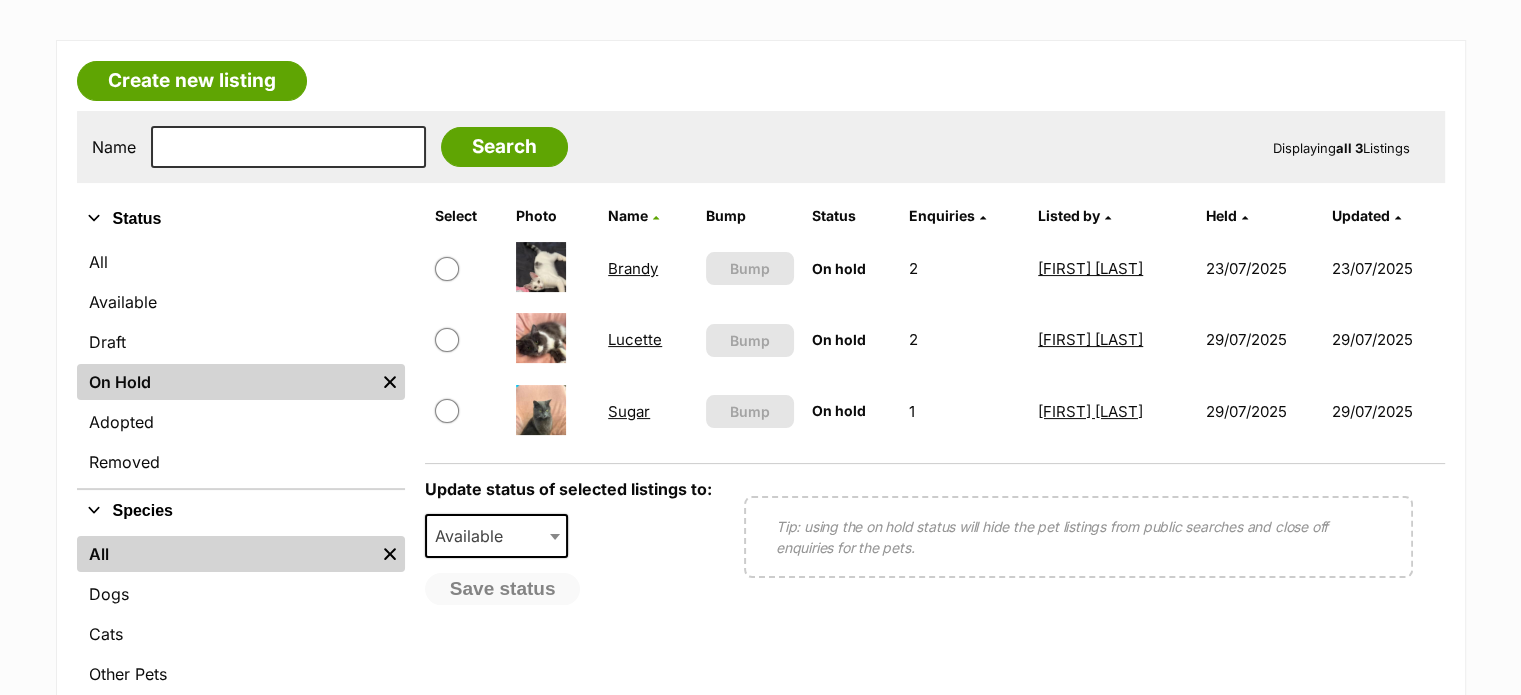 click on "Available" at bounding box center [497, 536] 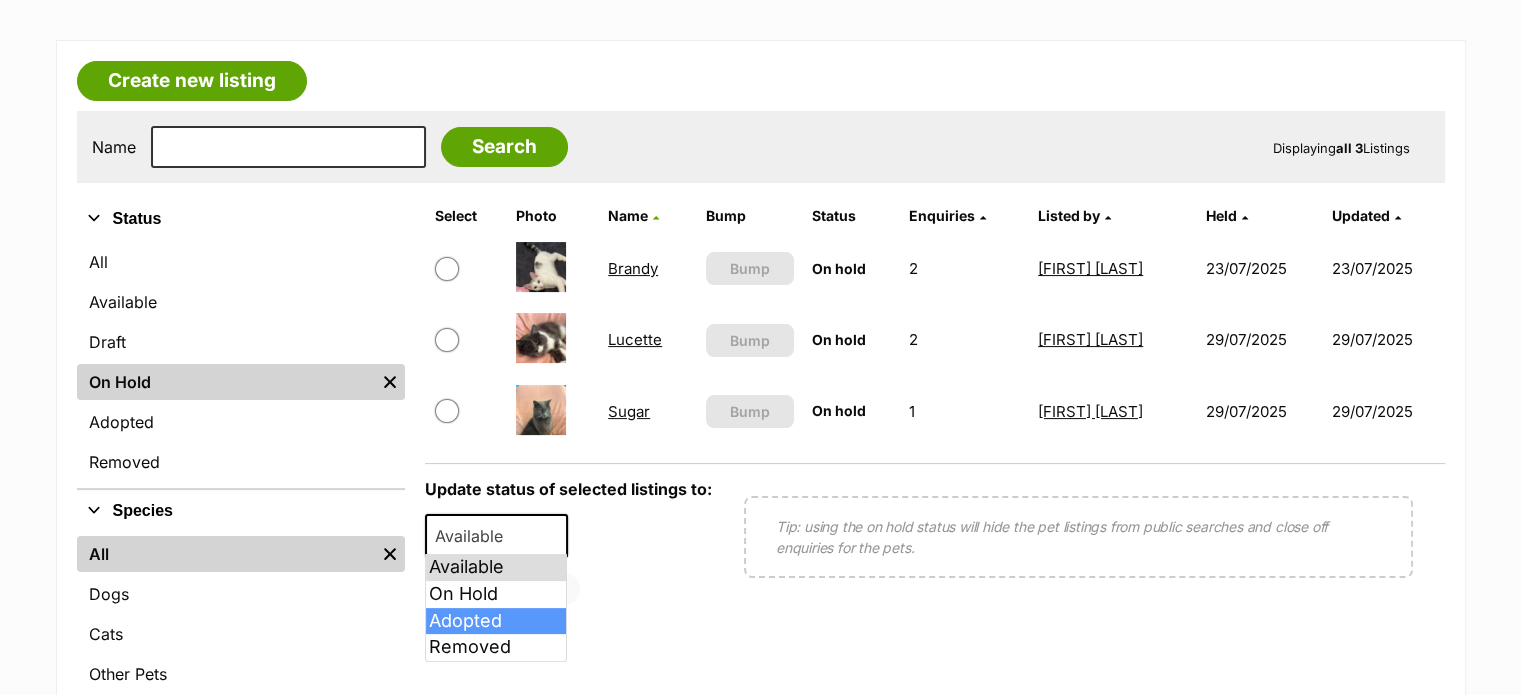 select on "rehomed" 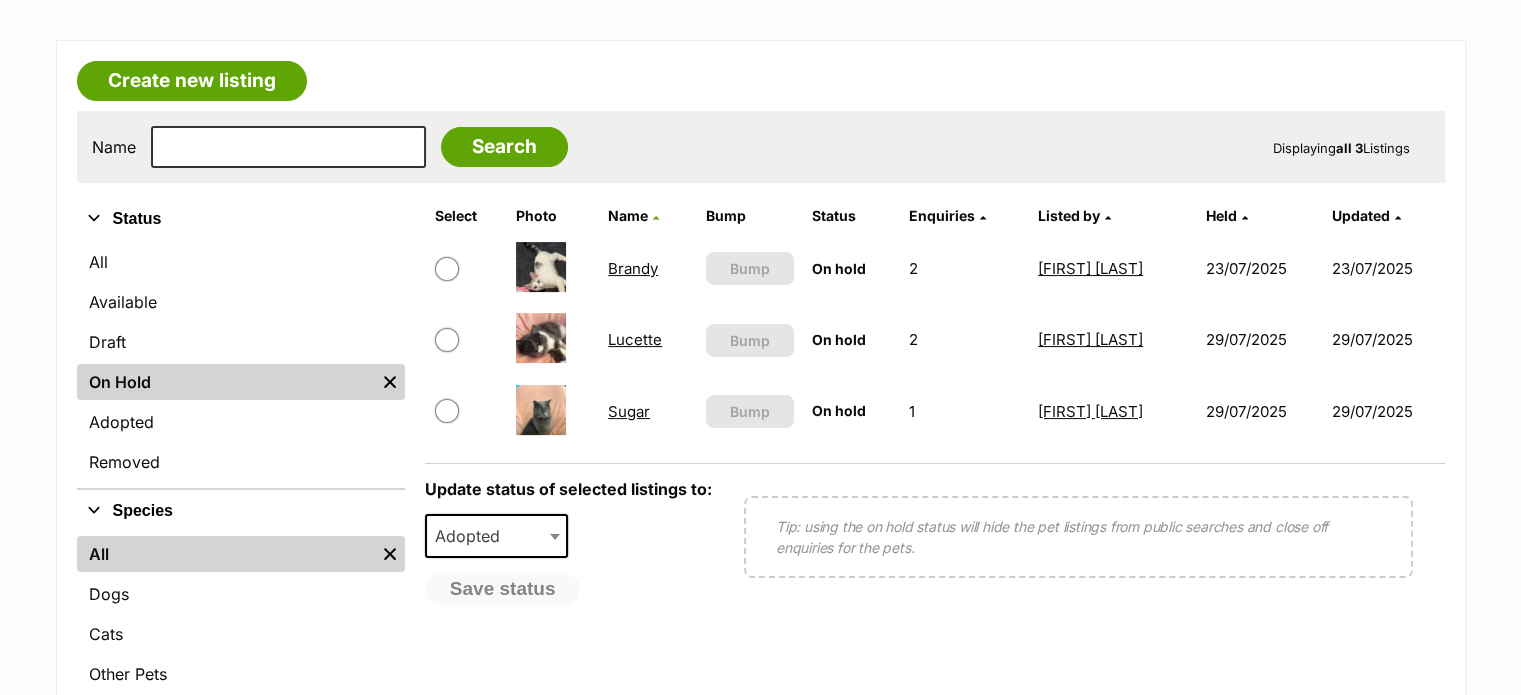 click at bounding box center (447, 269) 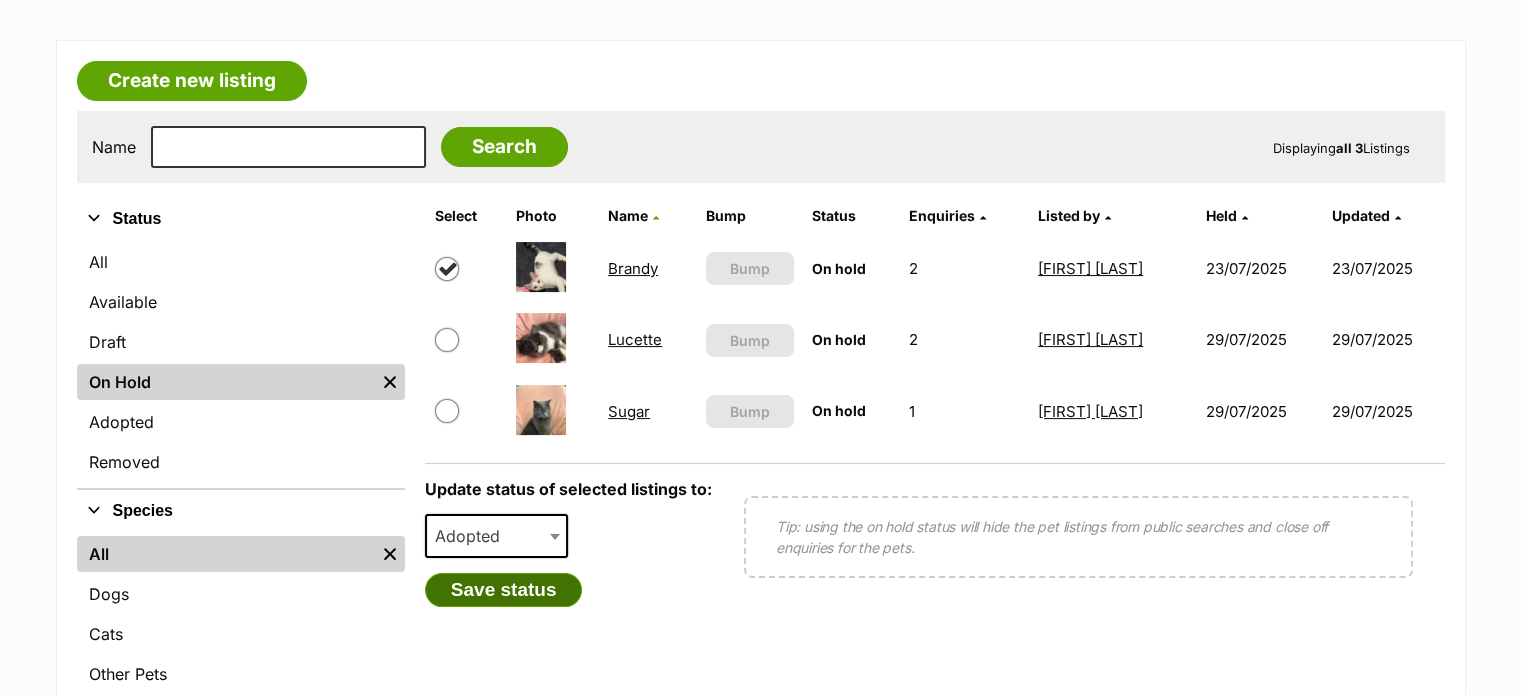 click on "Save status" at bounding box center [504, 590] 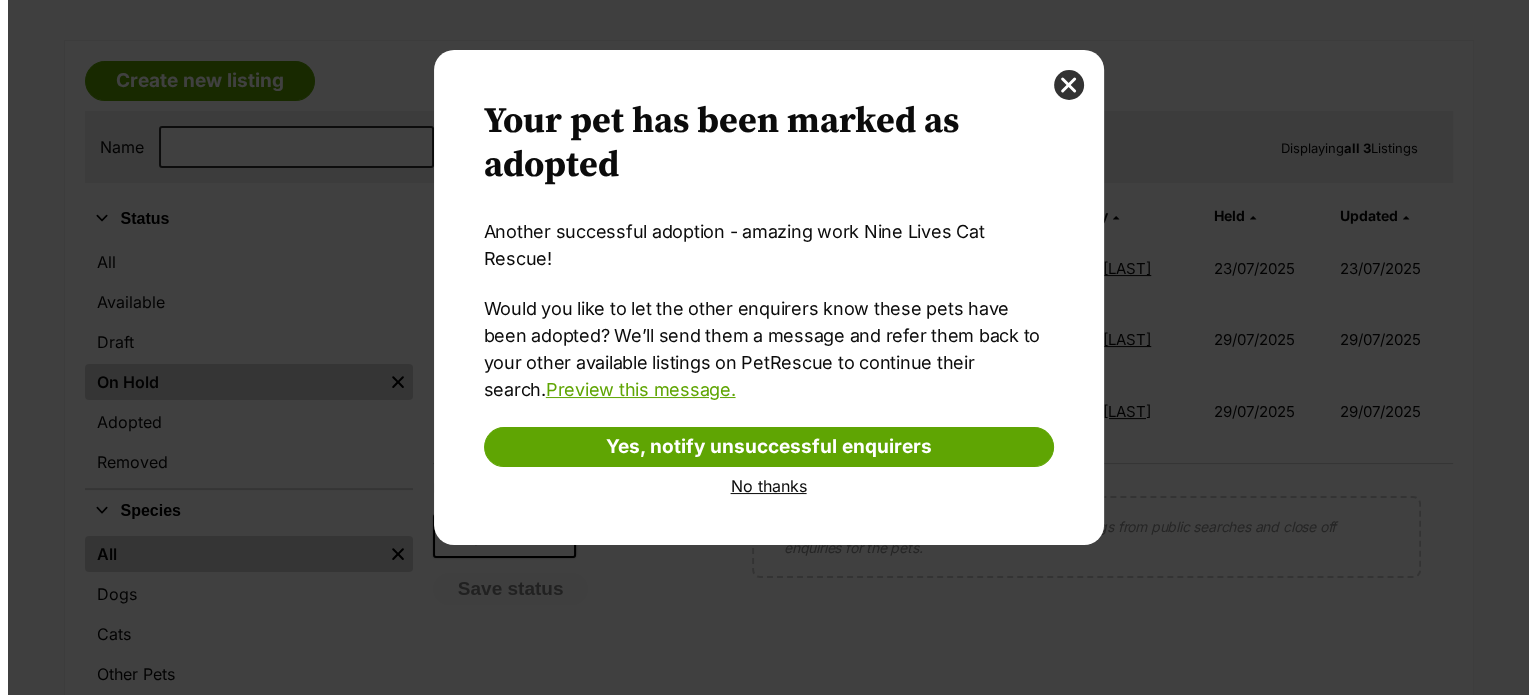 scroll, scrollTop: 0, scrollLeft: 0, axis: both 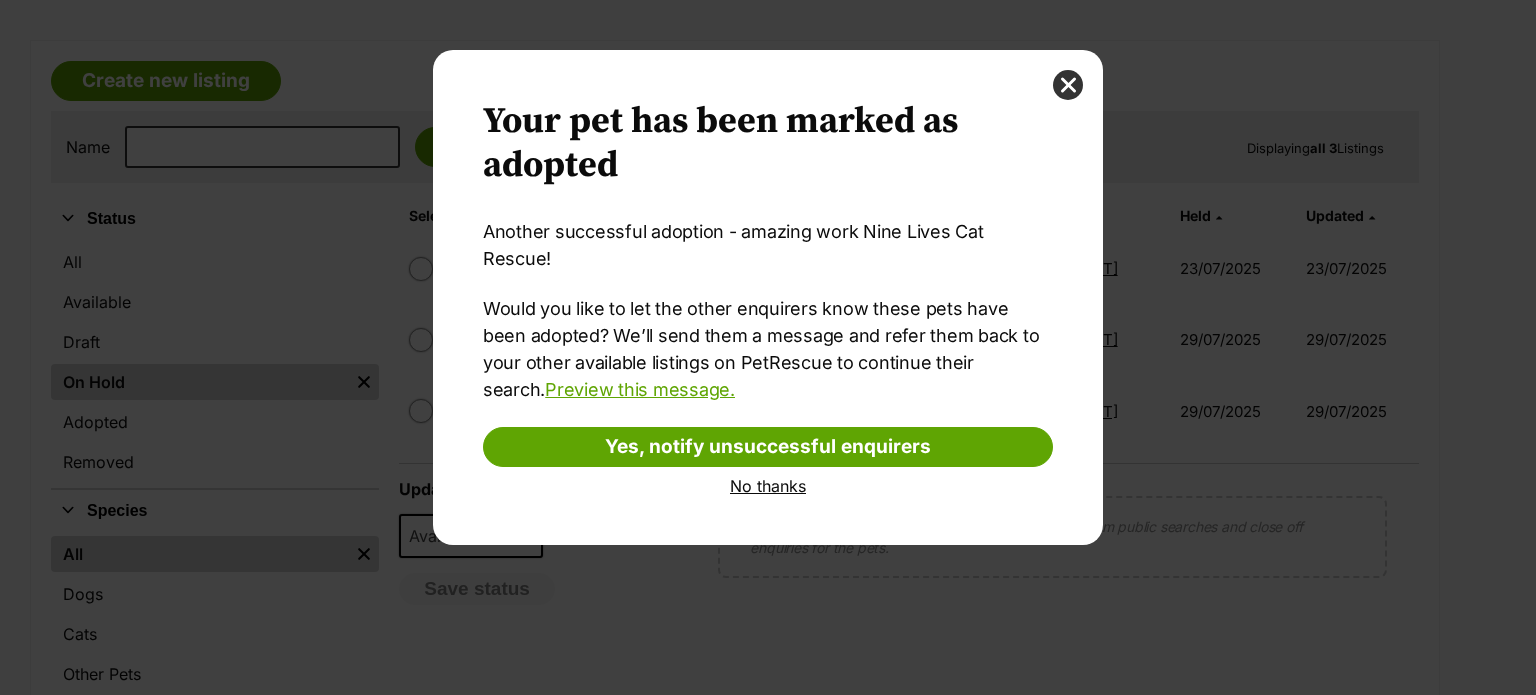 click on "No thanks" at bounding box center (768, 486) 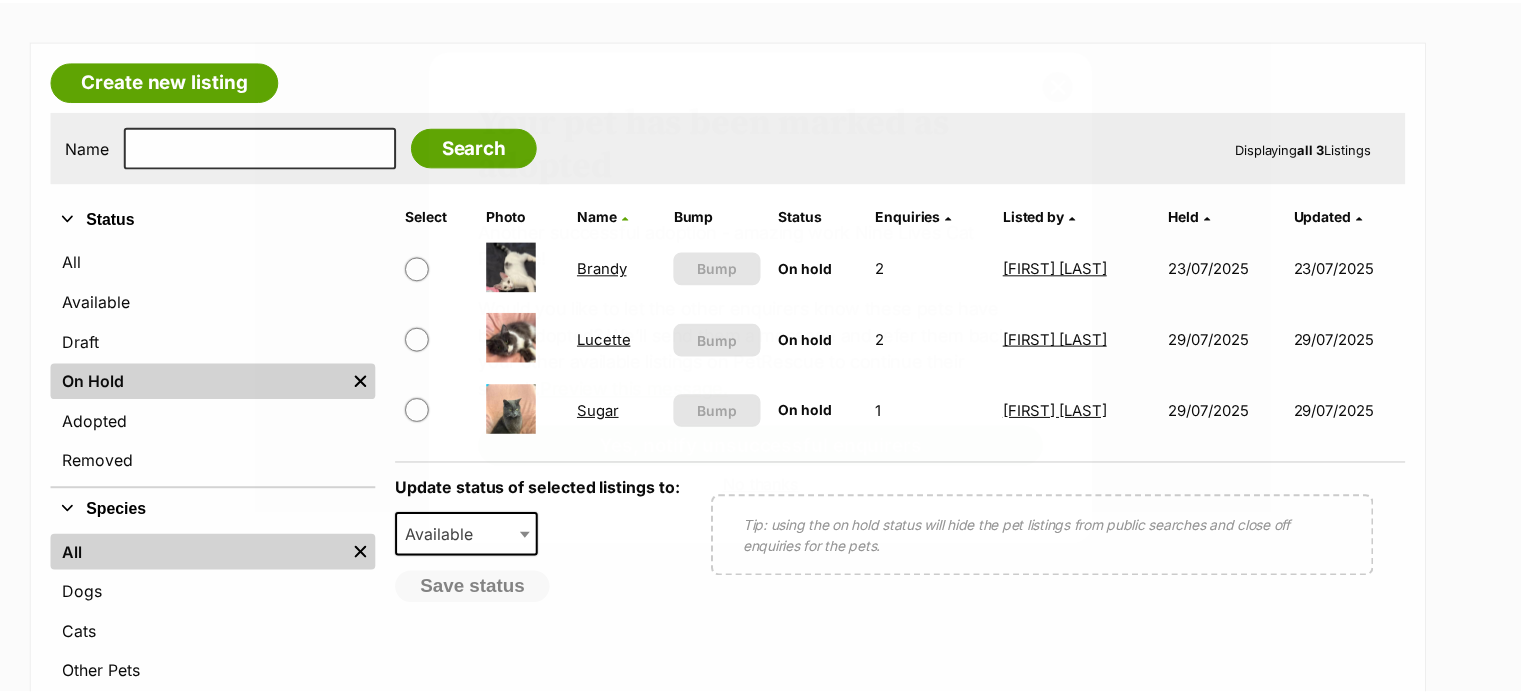 scroll, scrollTop: 300, scrollLeft: 0, axis: vertical 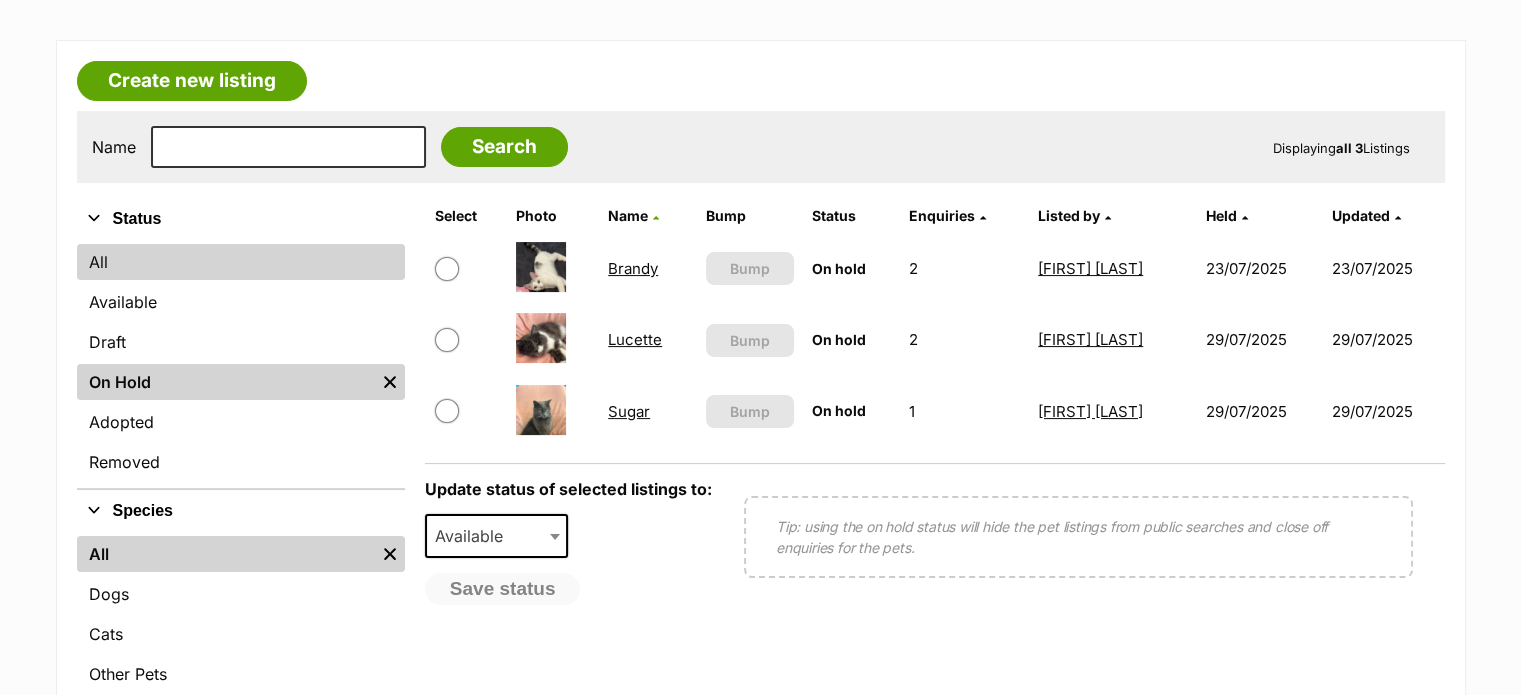 click on "All" at bounding box center (241, 262) 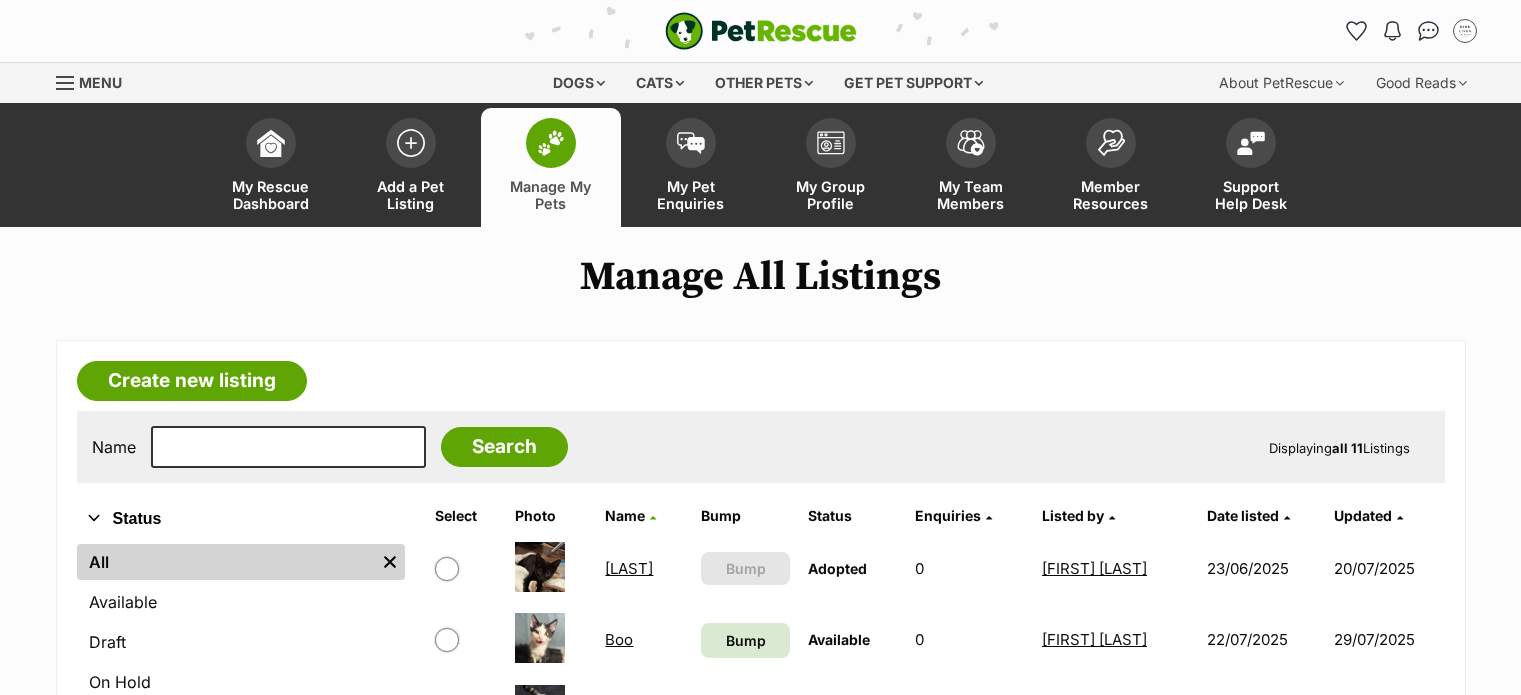 scroll, scrollTop: 0, scrollLeft: 0, axis: both 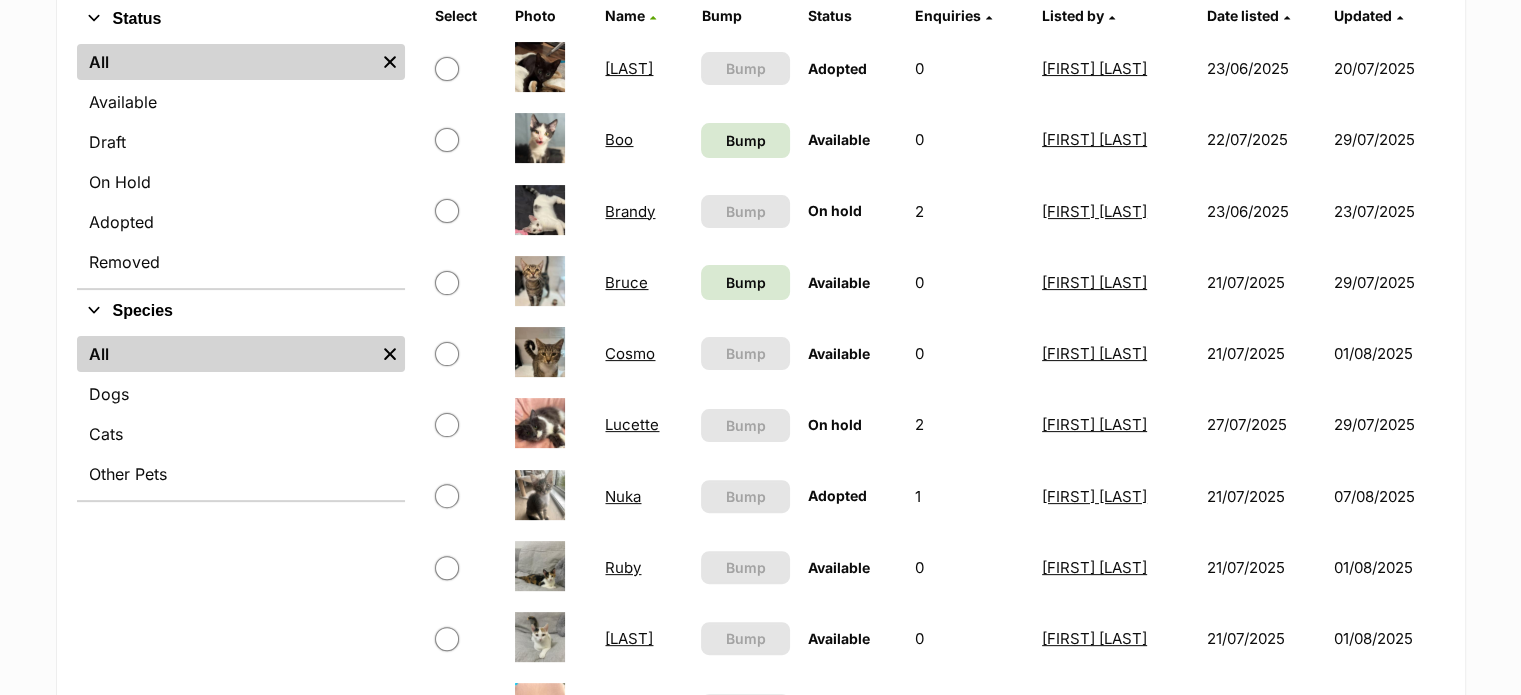 click at bounding box center [447, 211] 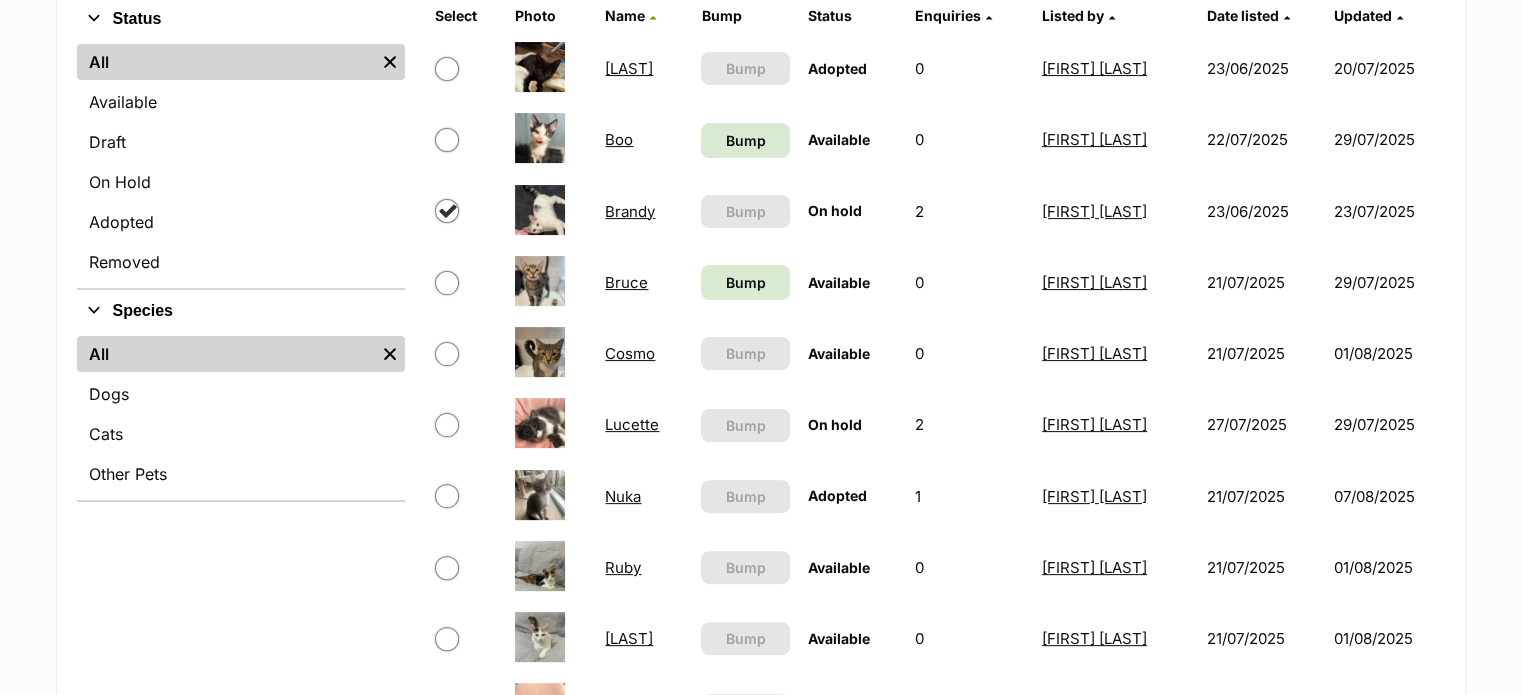 checkbox on "true" 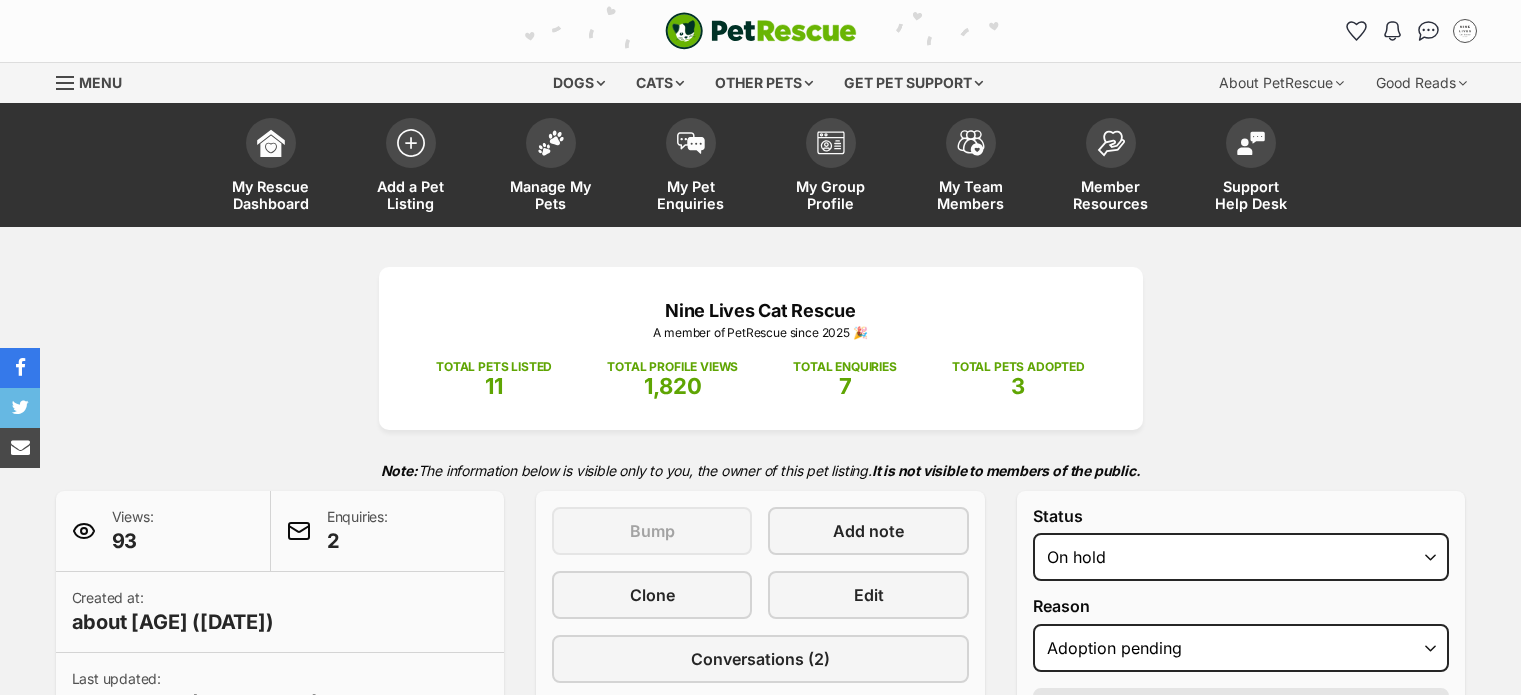 select on "adoption_pending" 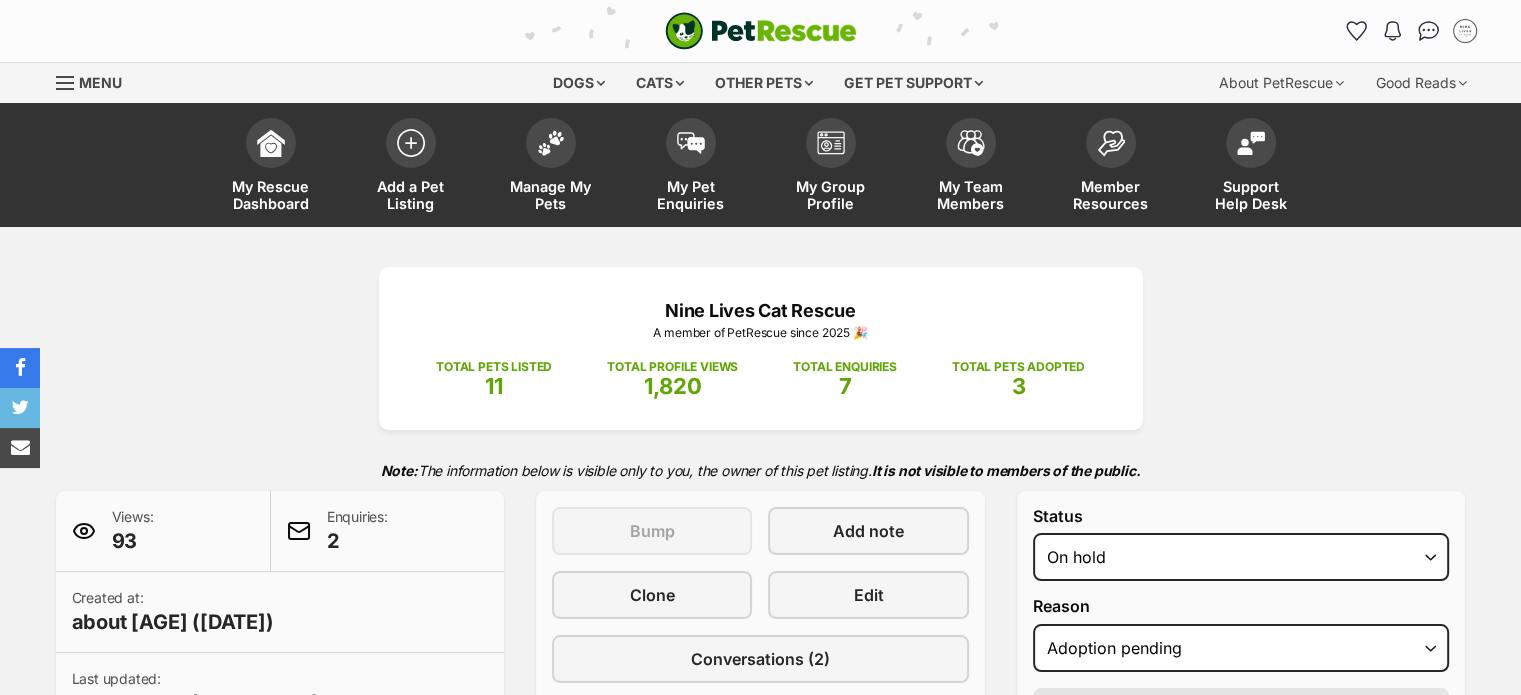 scroll, scrollTop: 0, scrollLeft: 0, axis: both 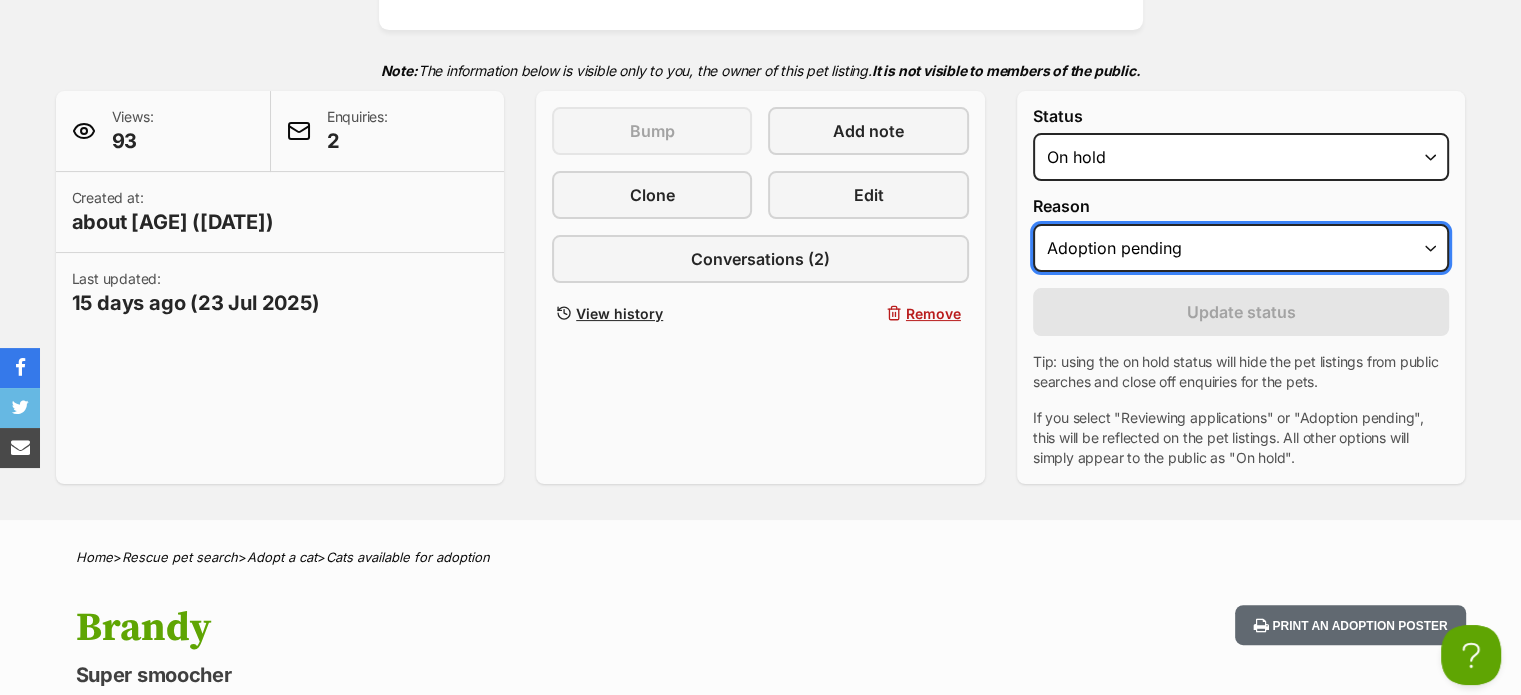 click on "Please select a reason
Medical reasons
Reviewing applications
Adoption pending
Other" at bounding box center (1241, 248) 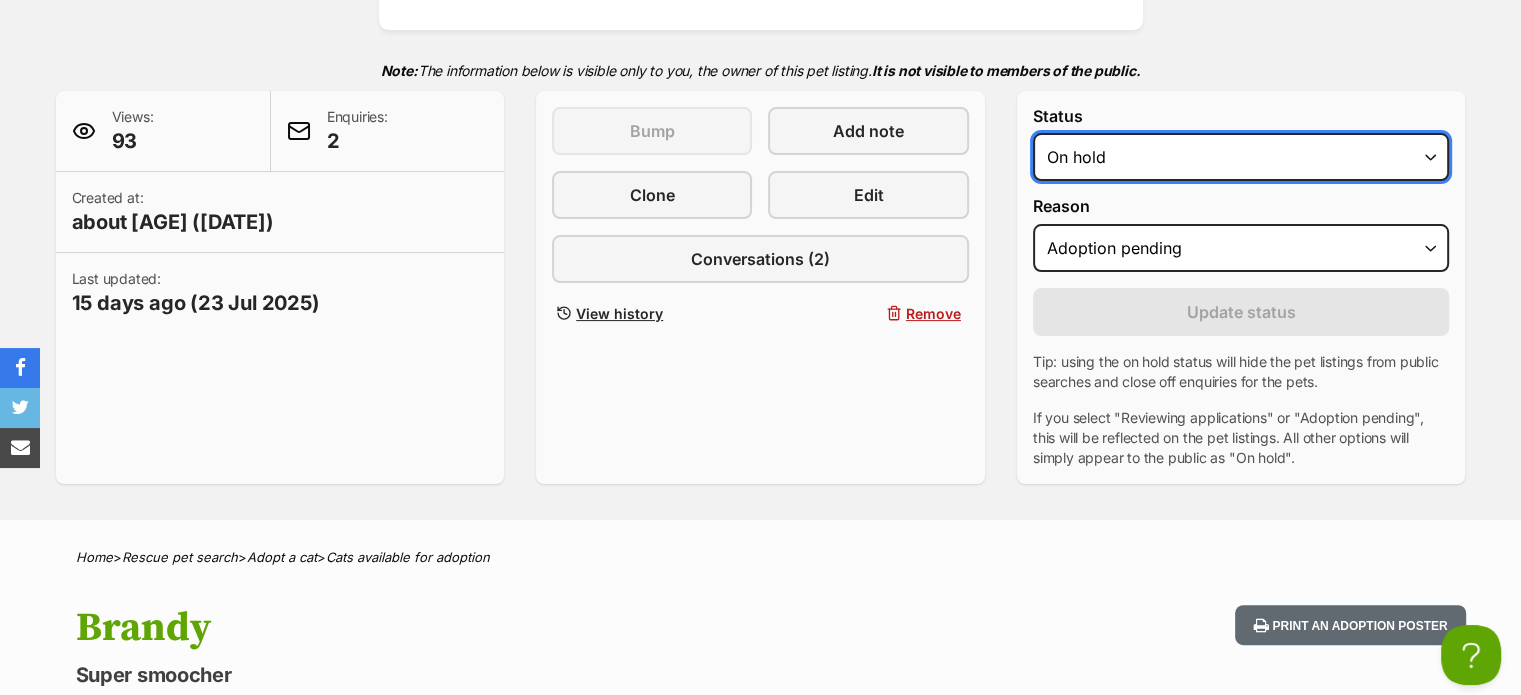 click on "Draft - not available as listing has enquires
Available
On hold
Adopted" at bounding box center (1241, 157) 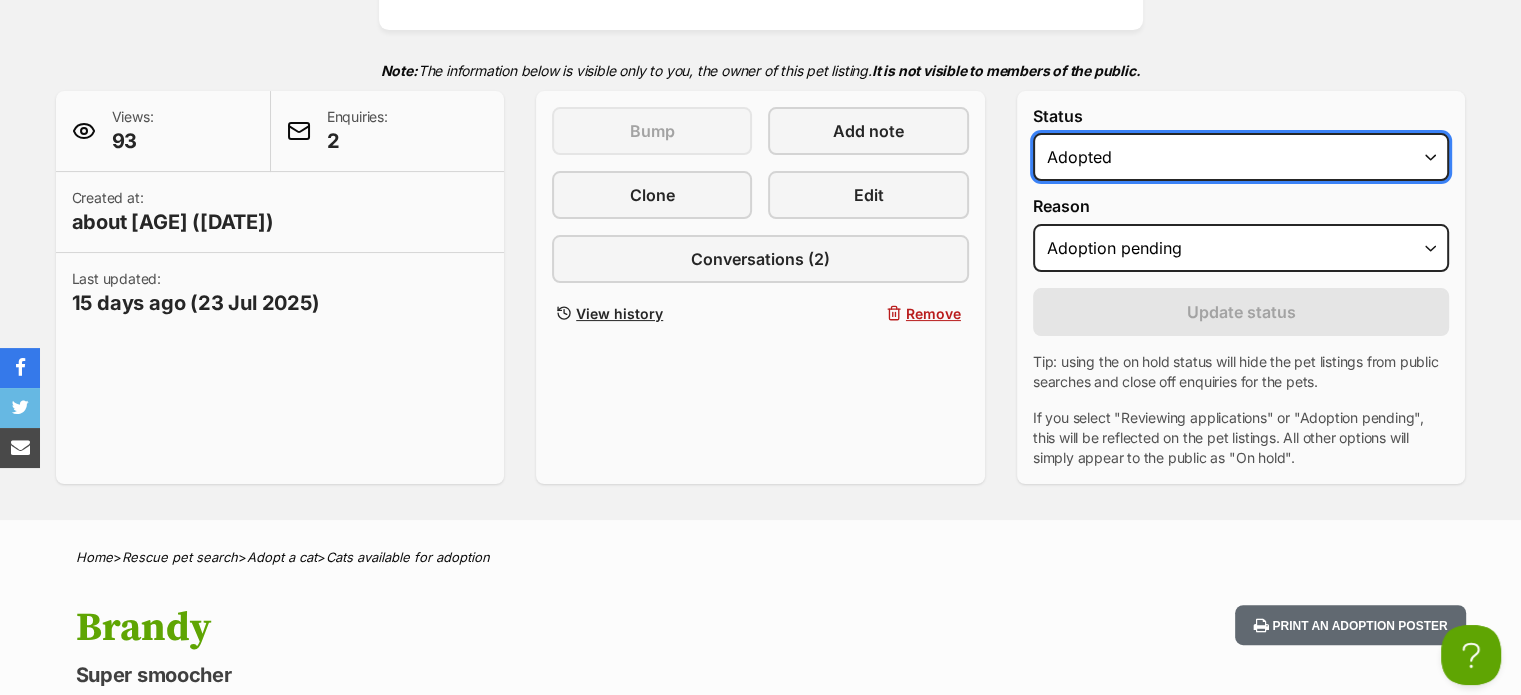 click on "Draft - not available as listing has enquires
Available
On hold
Adopted" at bounding box center [1241, 157] 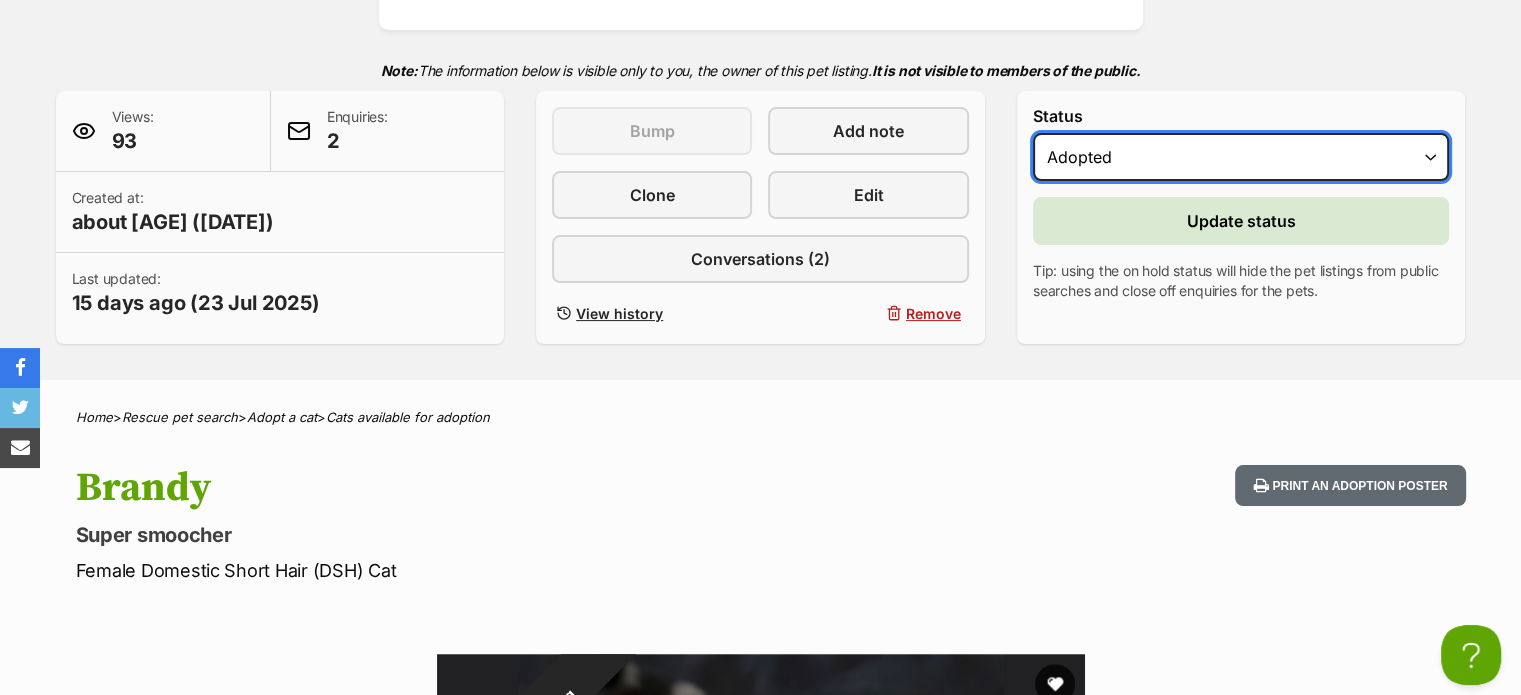 scroll, scrollTop: 0, scrollLeft: 0, axis: both 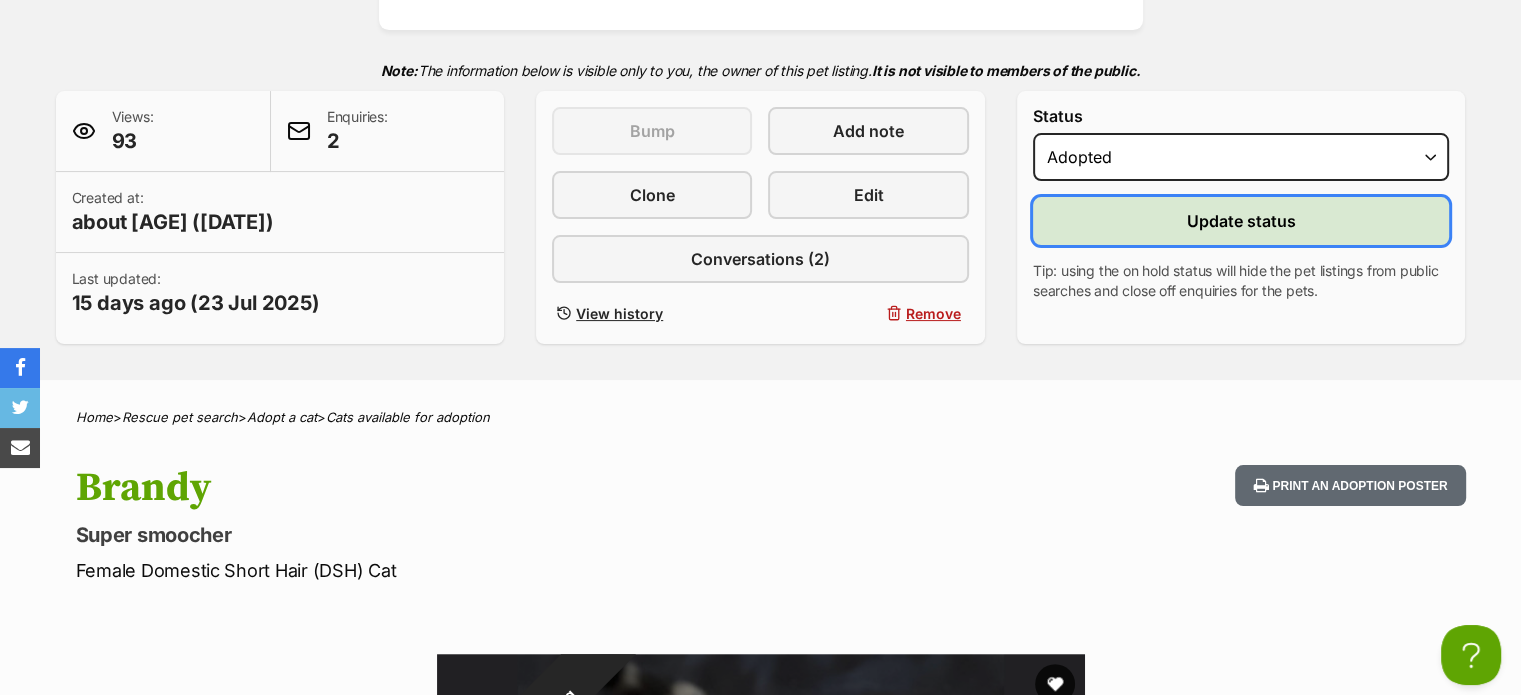 click on "Update status" at bounding box center [1241, 221] 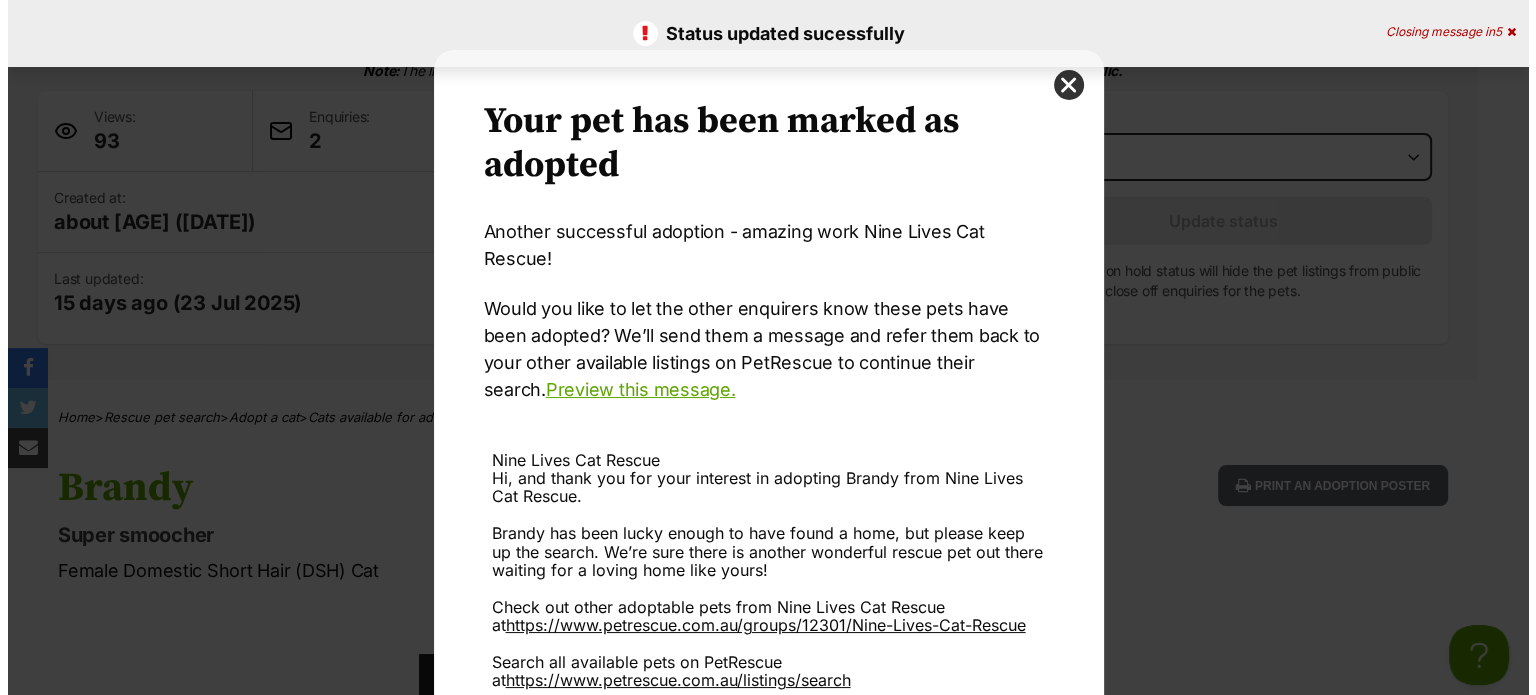 scroll, scrollTop: 0, scrollLeft: 0, axis: both 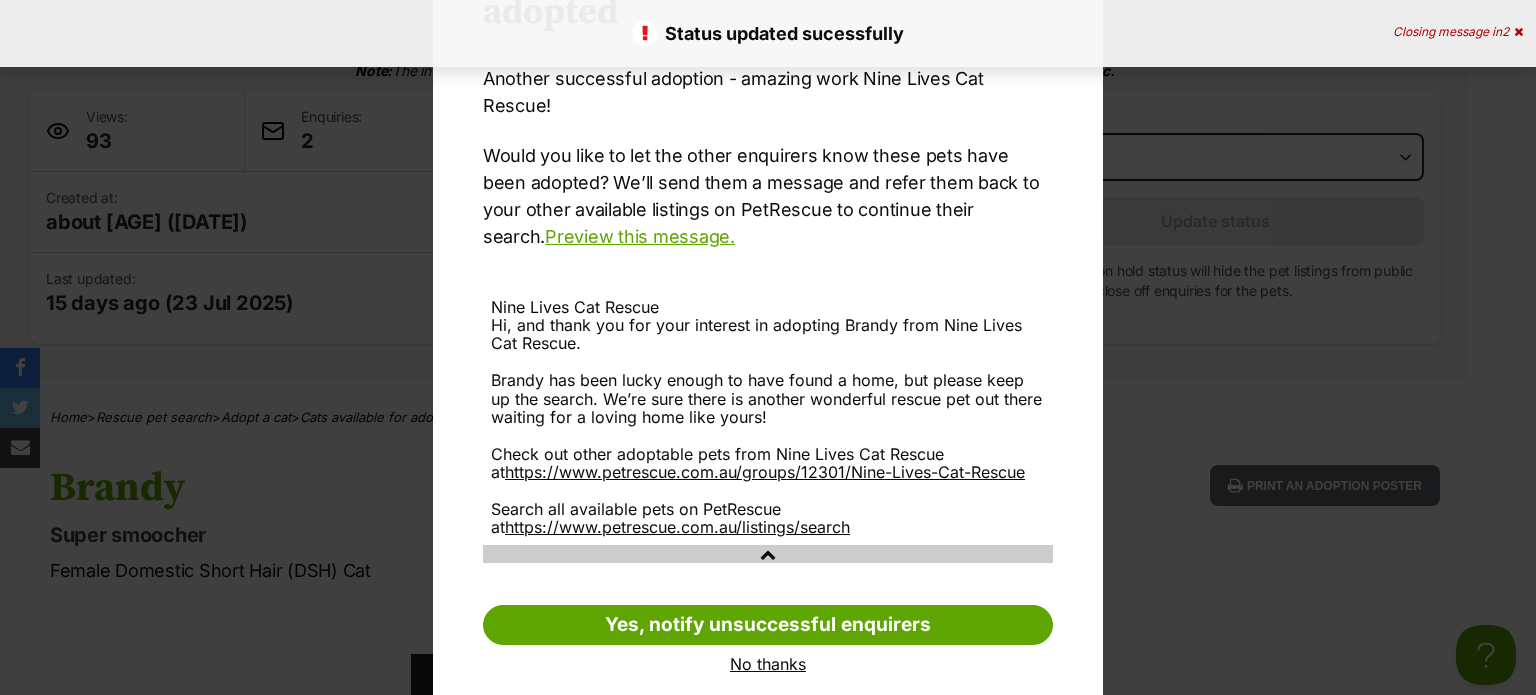click on "No thanks" at bounding box center [768, 664] 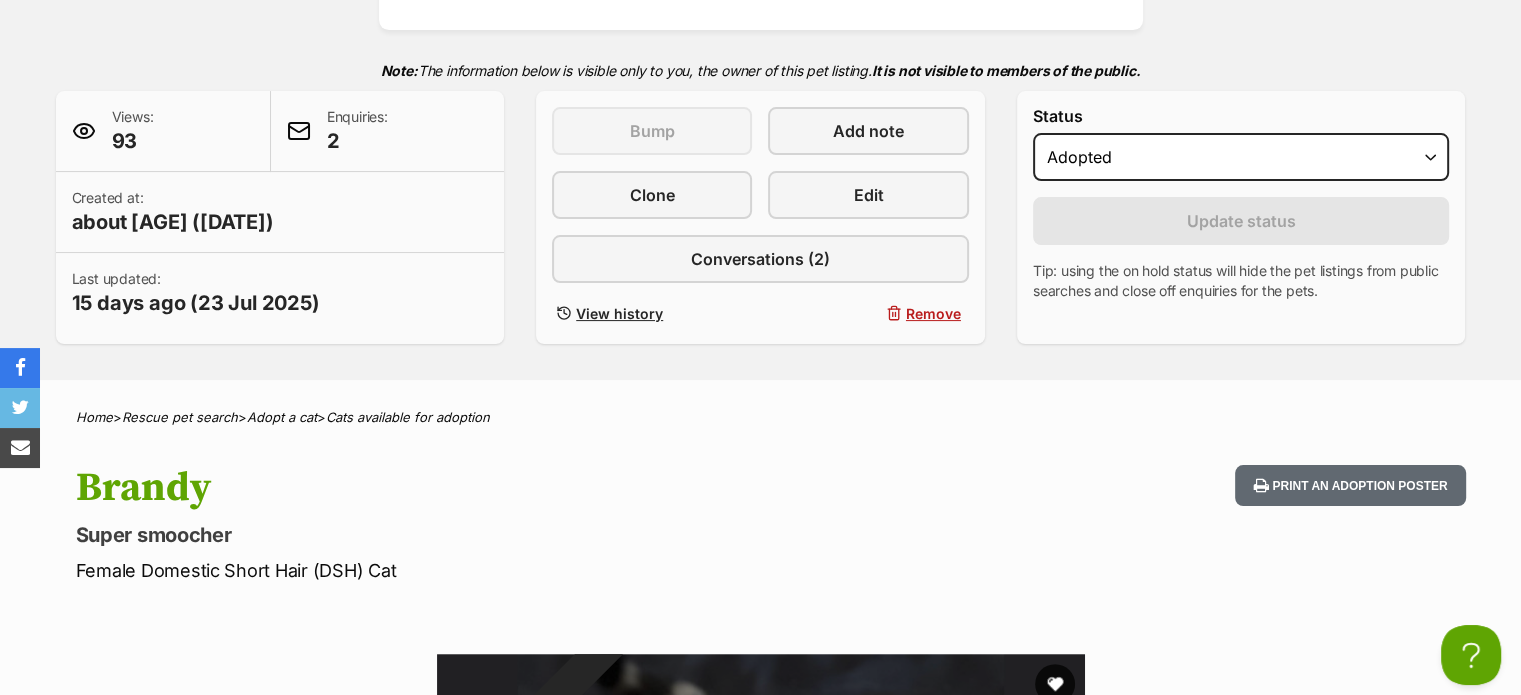 scroll, scrollTop: 0, scrollLeft: 0, axis: both 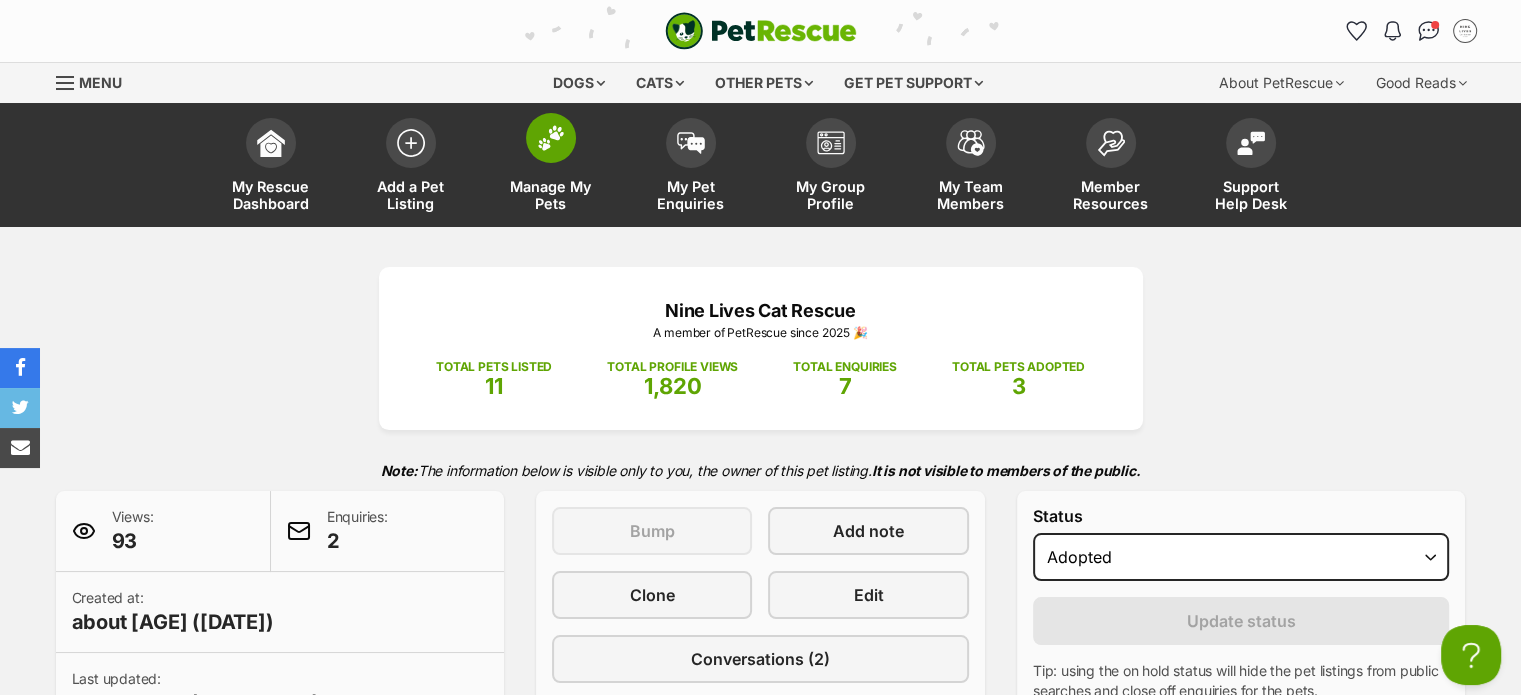 click at bounding box center (551, 138) 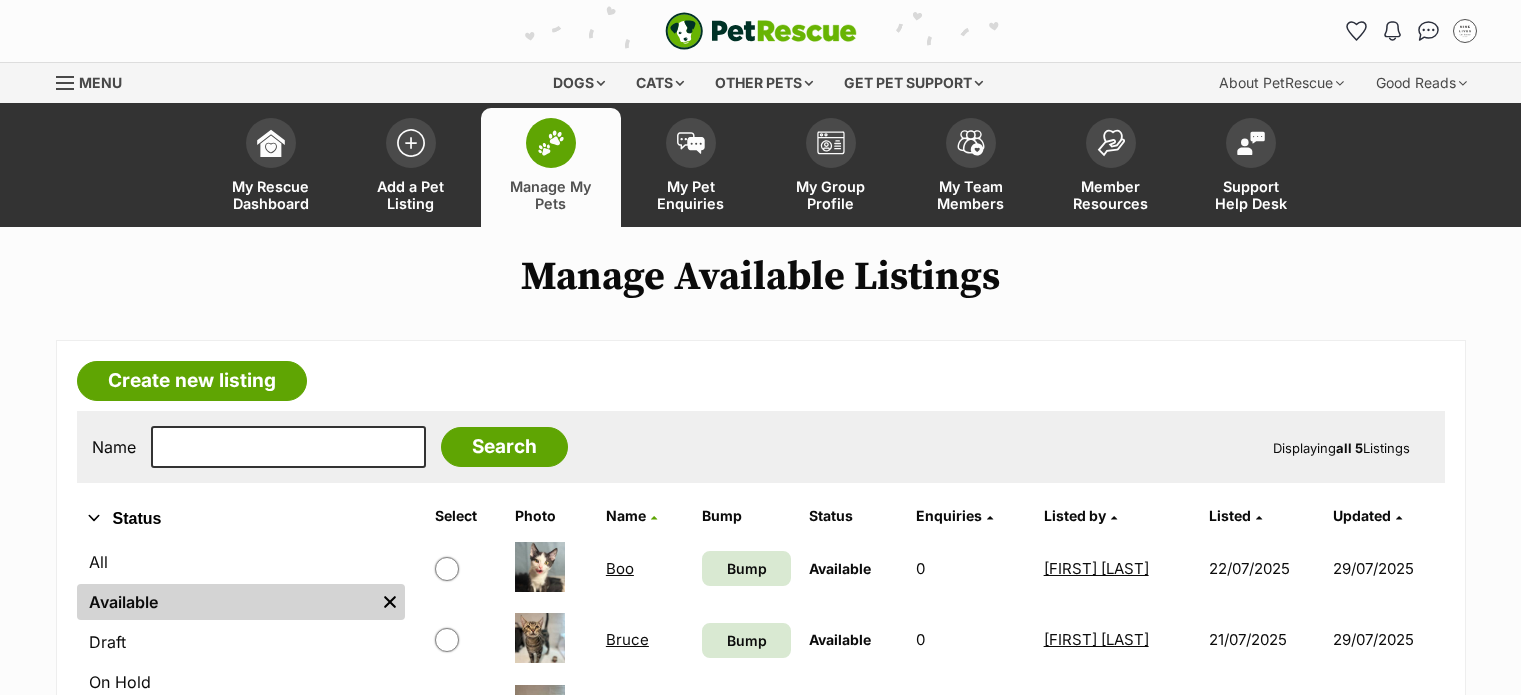 scroll, scrollTop: 0, scrollLeft: 0, axis: both 